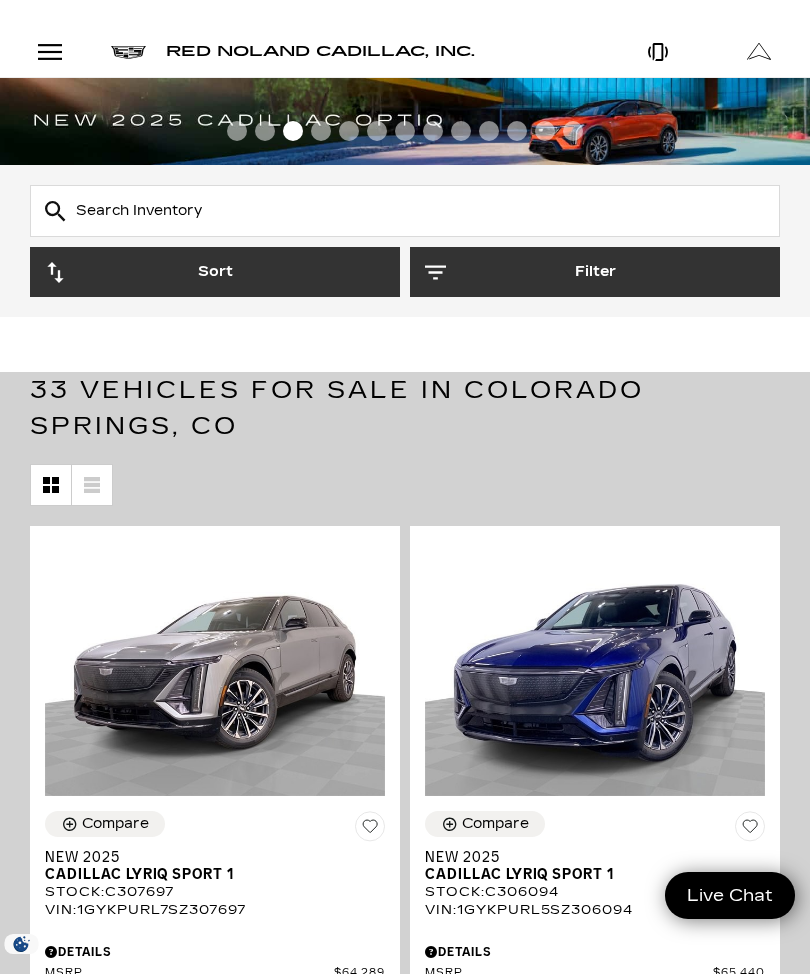 scroll, scrollTop: 1, scrollLeft: 0, axis: vertical 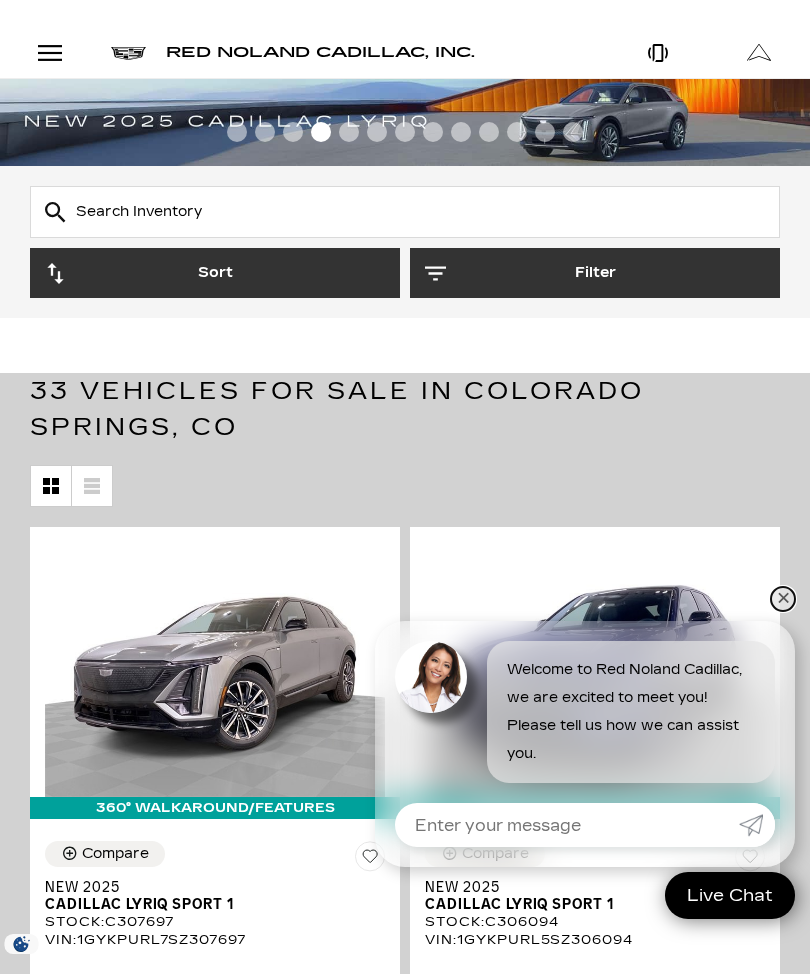 click on "✕" at bounding box center [783, 599] 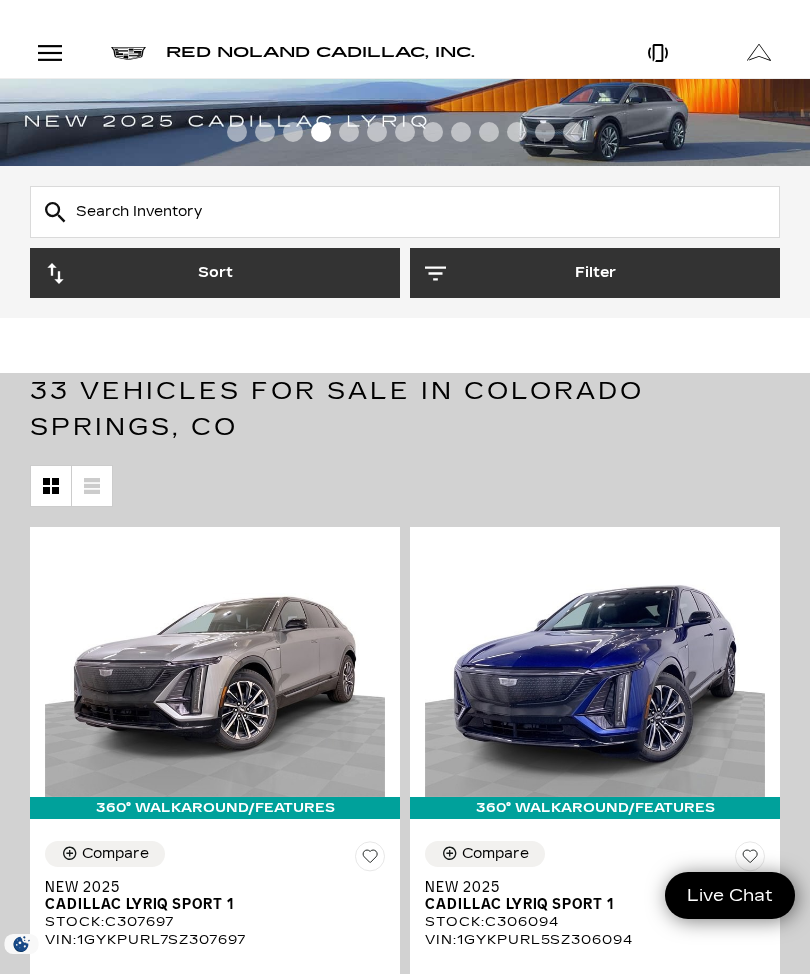 click on "Sort" at bounding box center (215, 273) 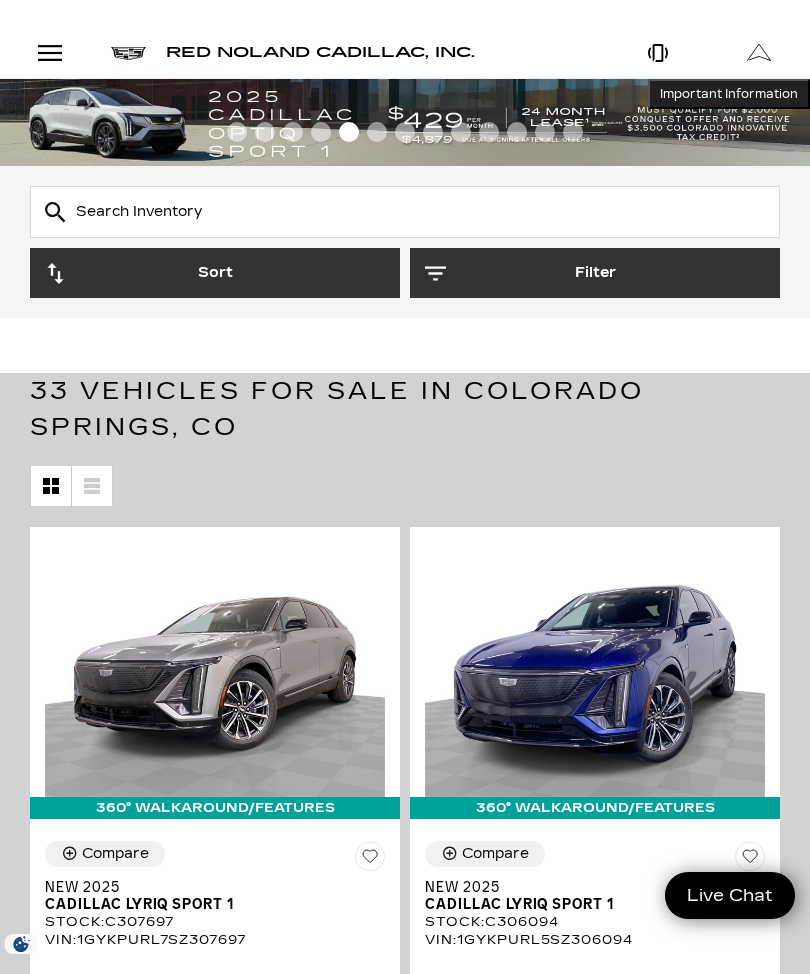 click on "Sort" at bounding box center (215, 273) 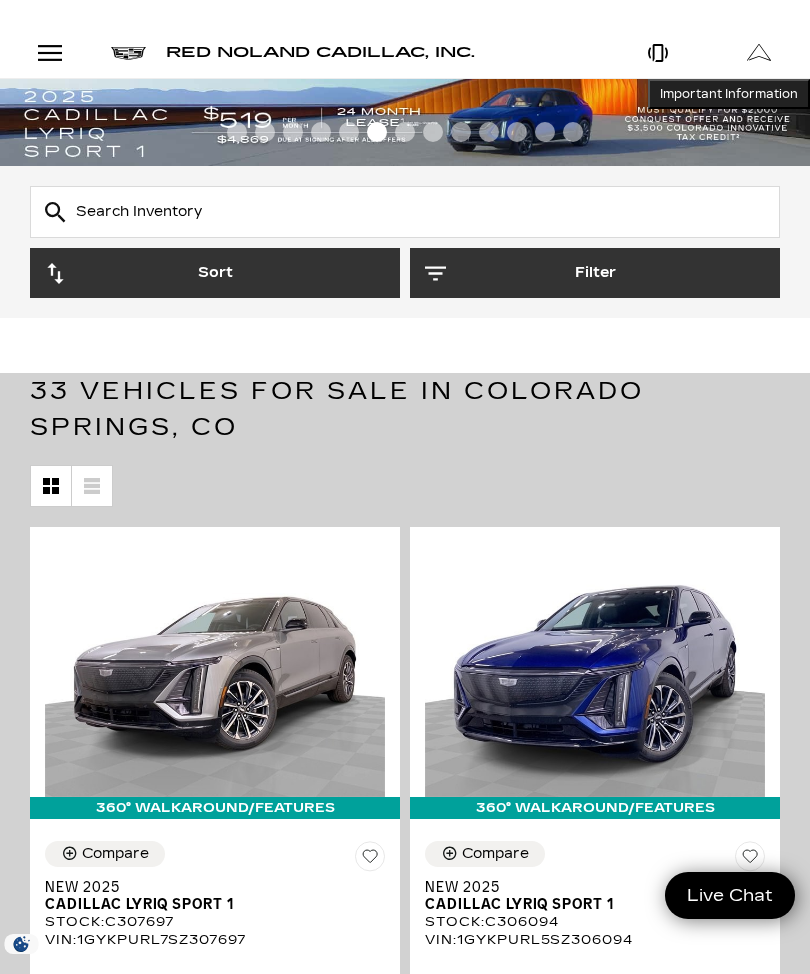 click on "Sort" at bounding box center (215, 273) 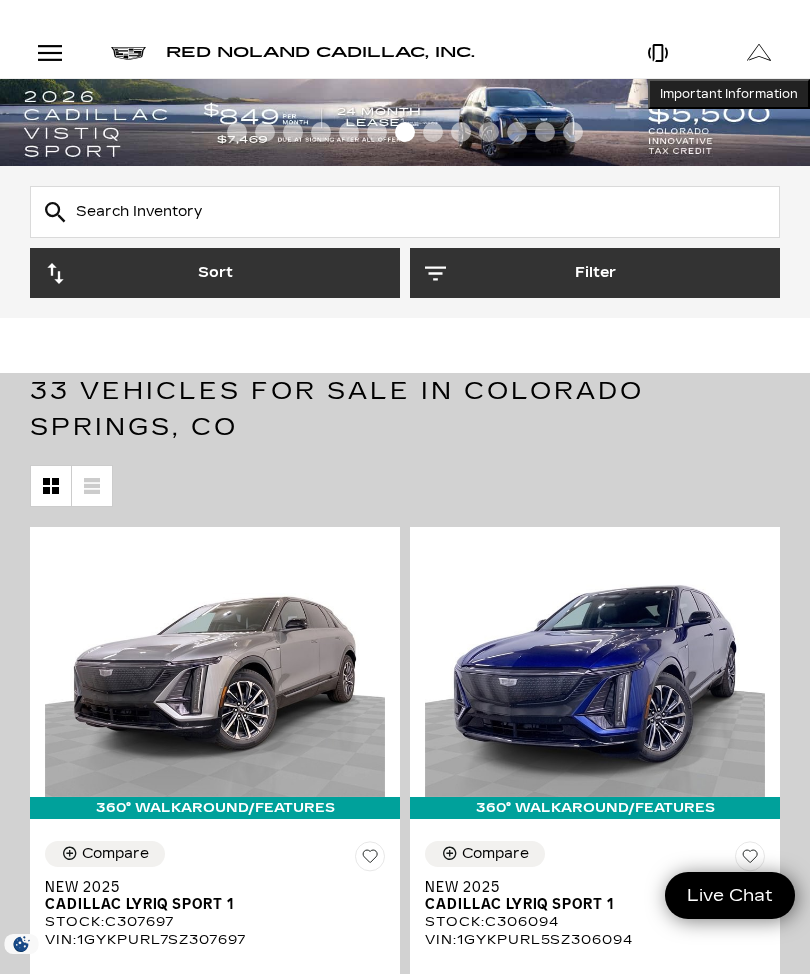 click on "Filter" at bounding box center (595, 273) 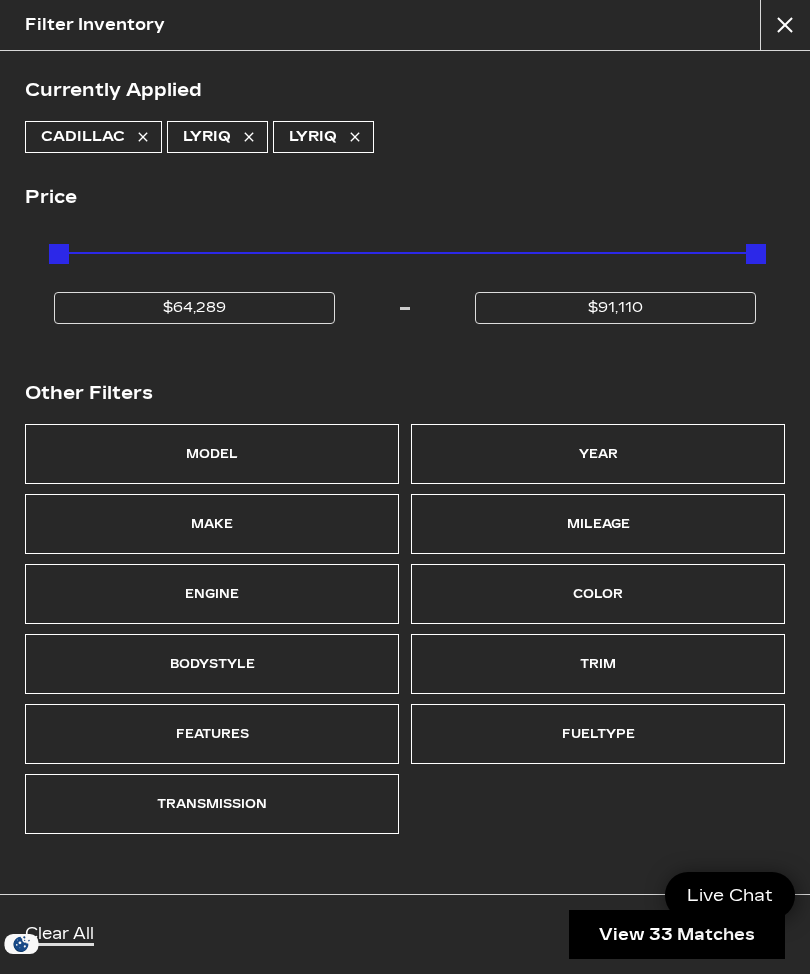 click at bounding box center (785, 25) 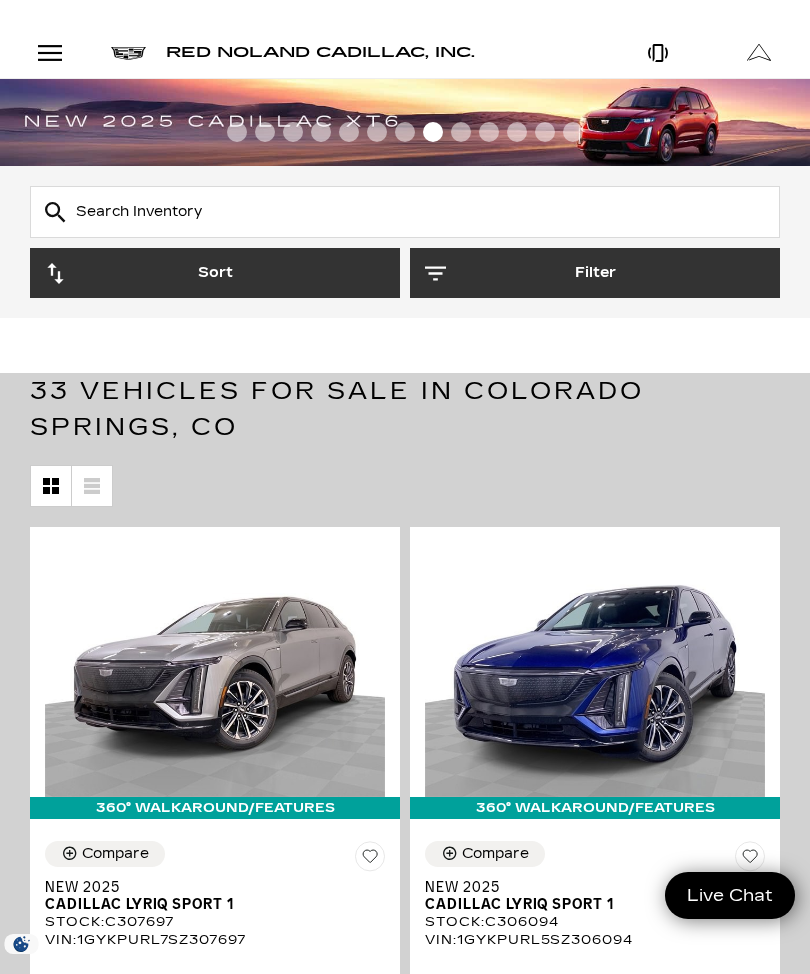 click on "Filter" at bounding box center (595, 273) 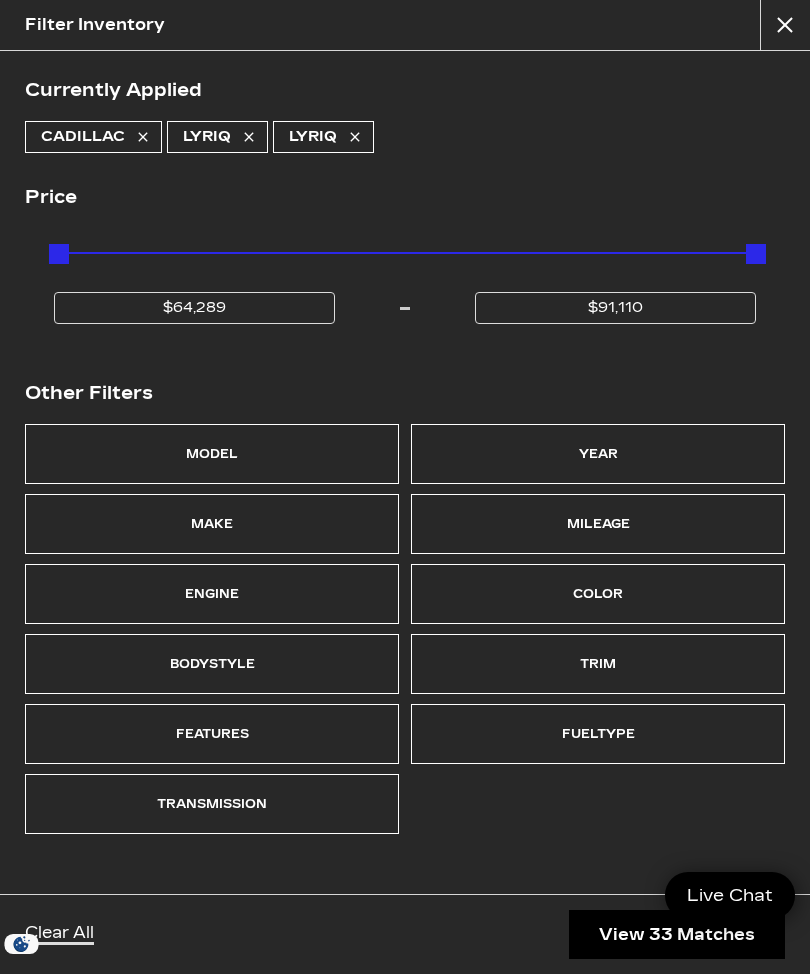 click on "Model" at bounding box center [212, 454] 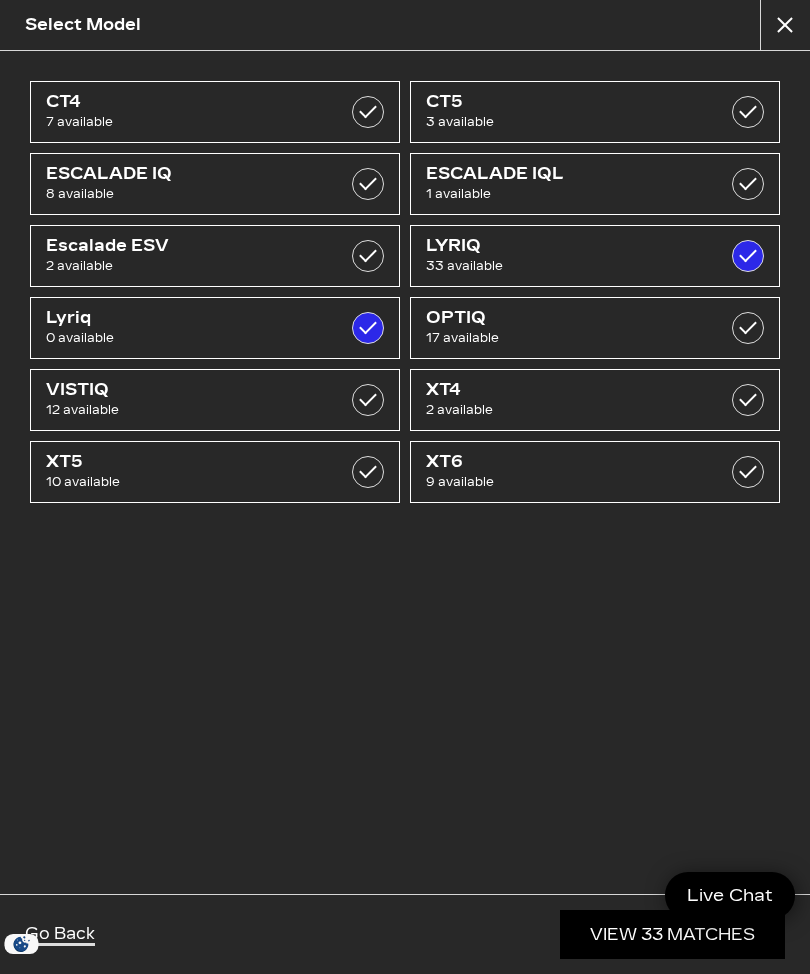 click at bounding box center [748, 328] 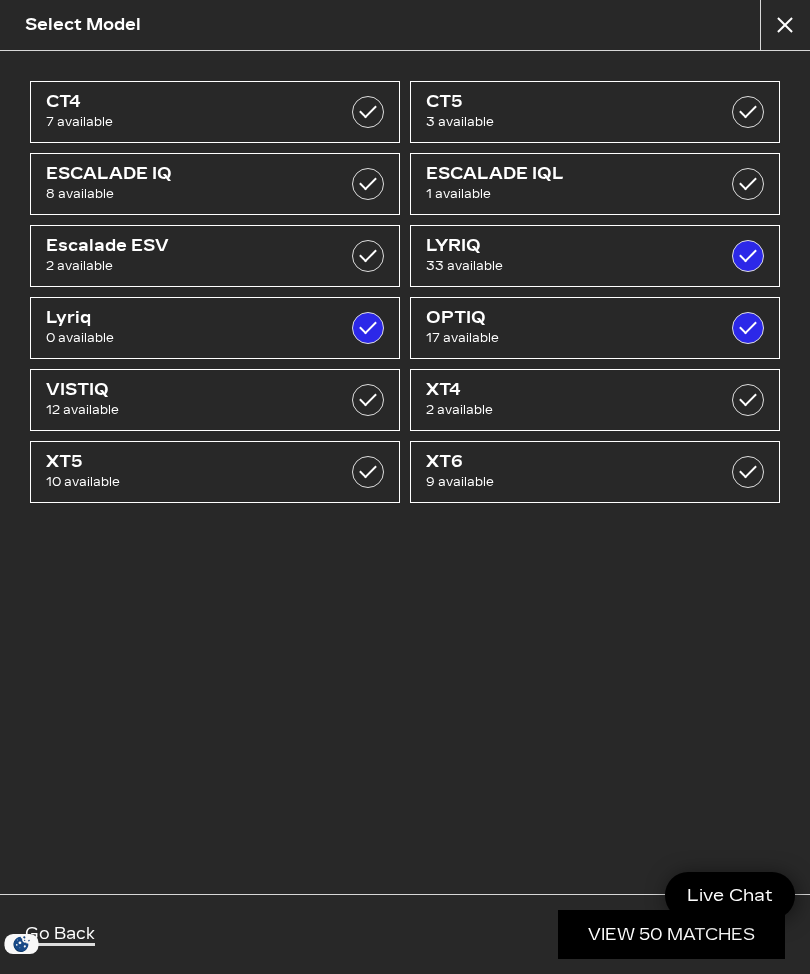 checkbox on "true" 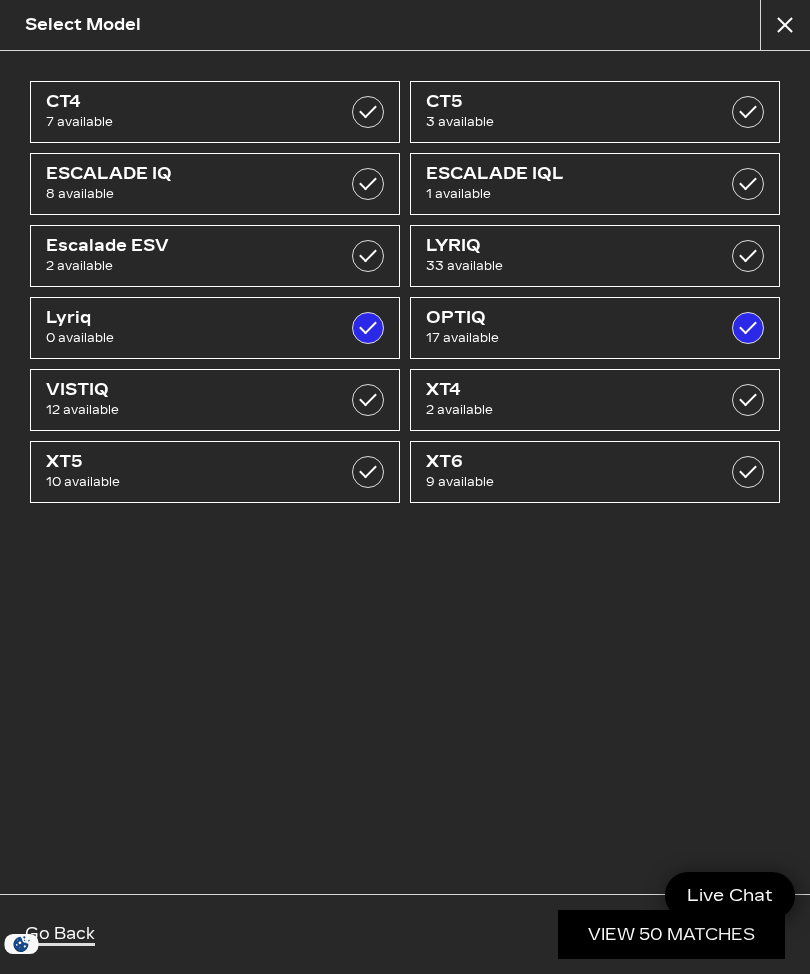 checkbox on "false" 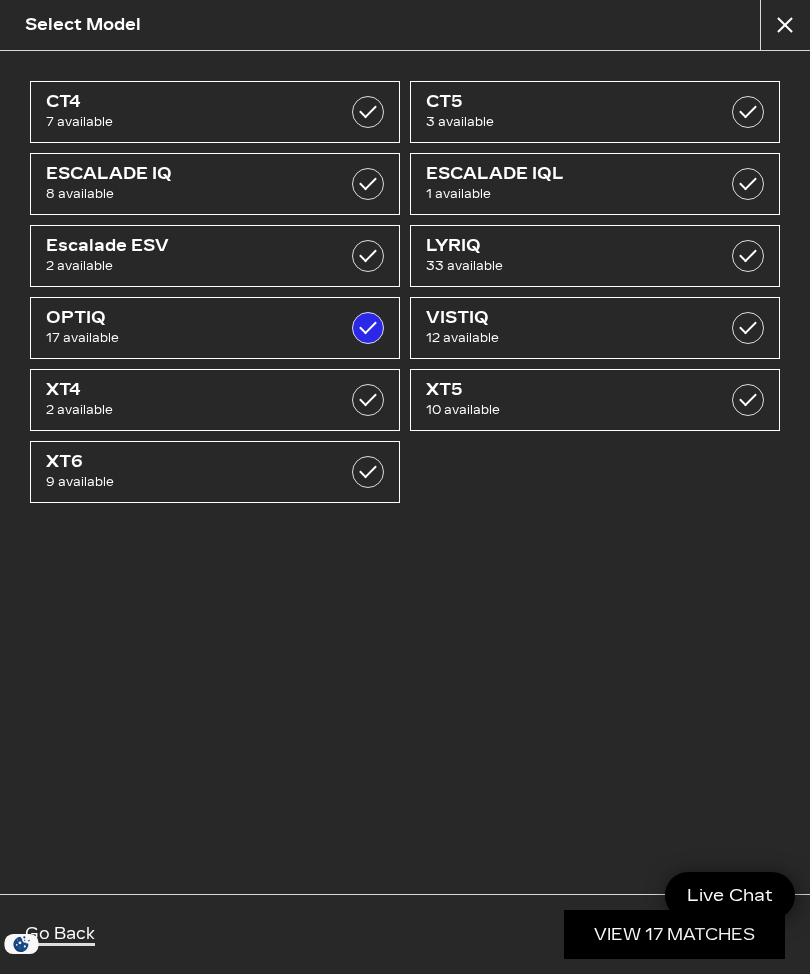 click on "View   17   Matches" at bounding box center (674, 934) 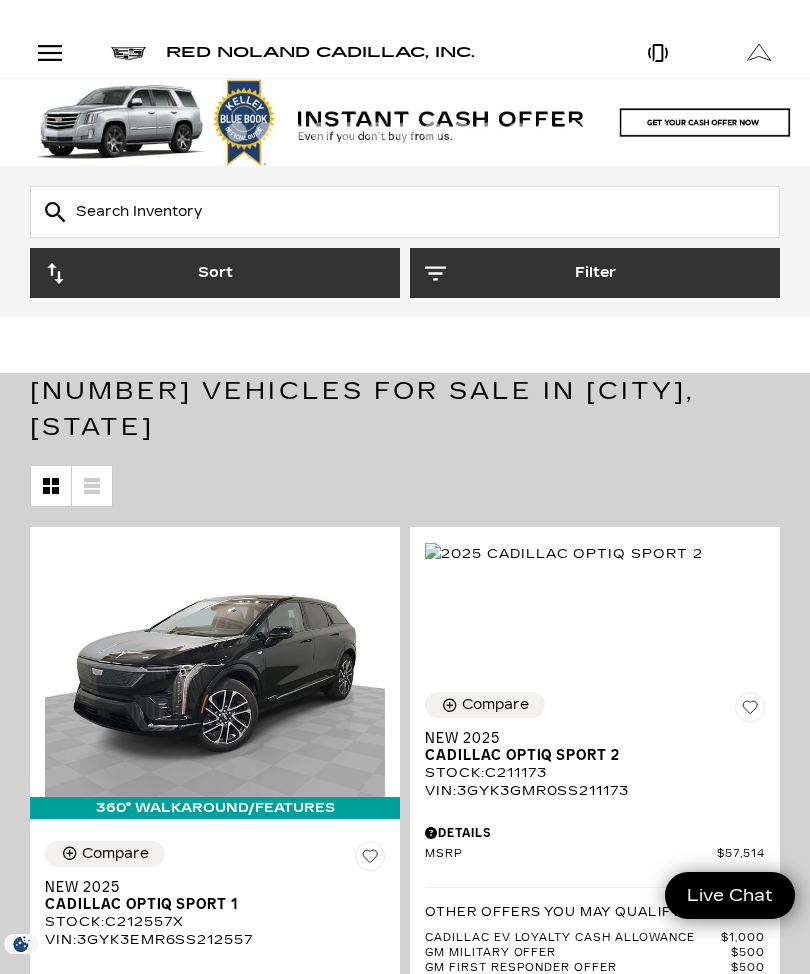 click on "MSRP" at bounding box center (571, 854) 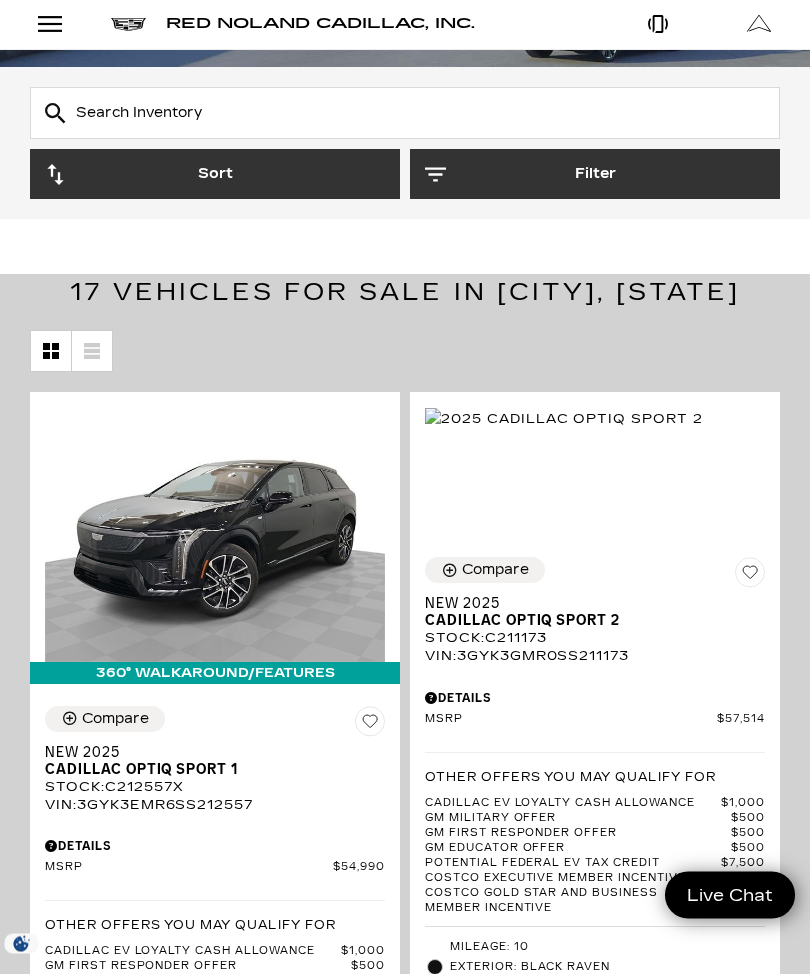 scroll, scrollTop: 250, scrollLeft: 0, axis: vertical 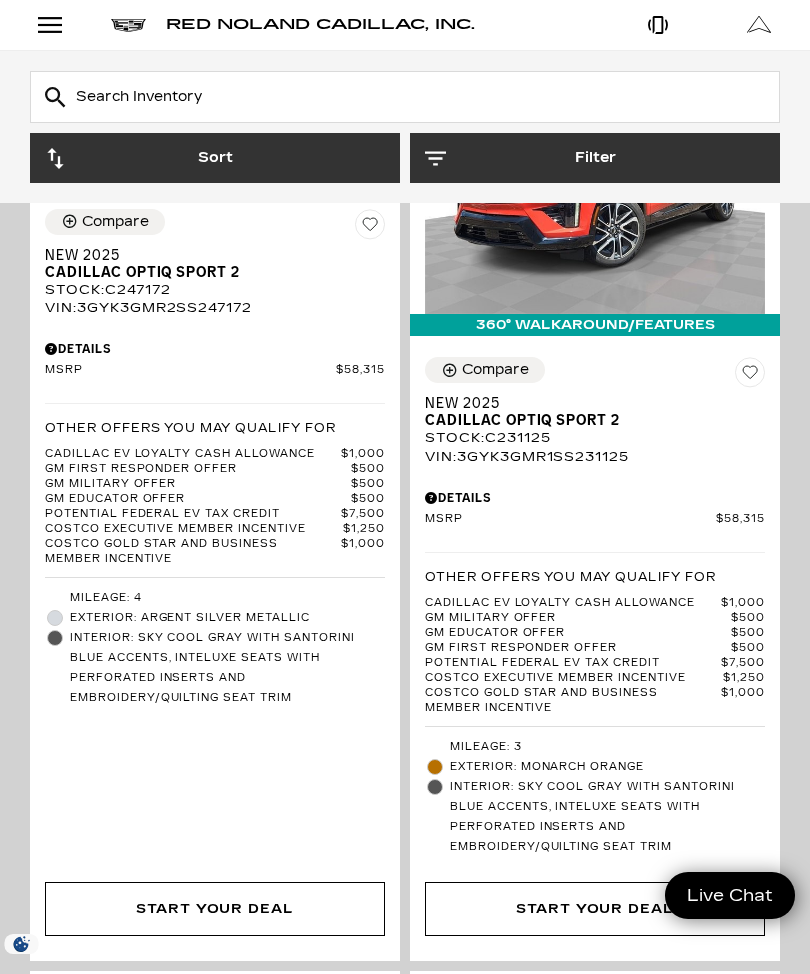 click on "VIN:  3GYK3GMR2SS247172" at bounding box center [215, 308] 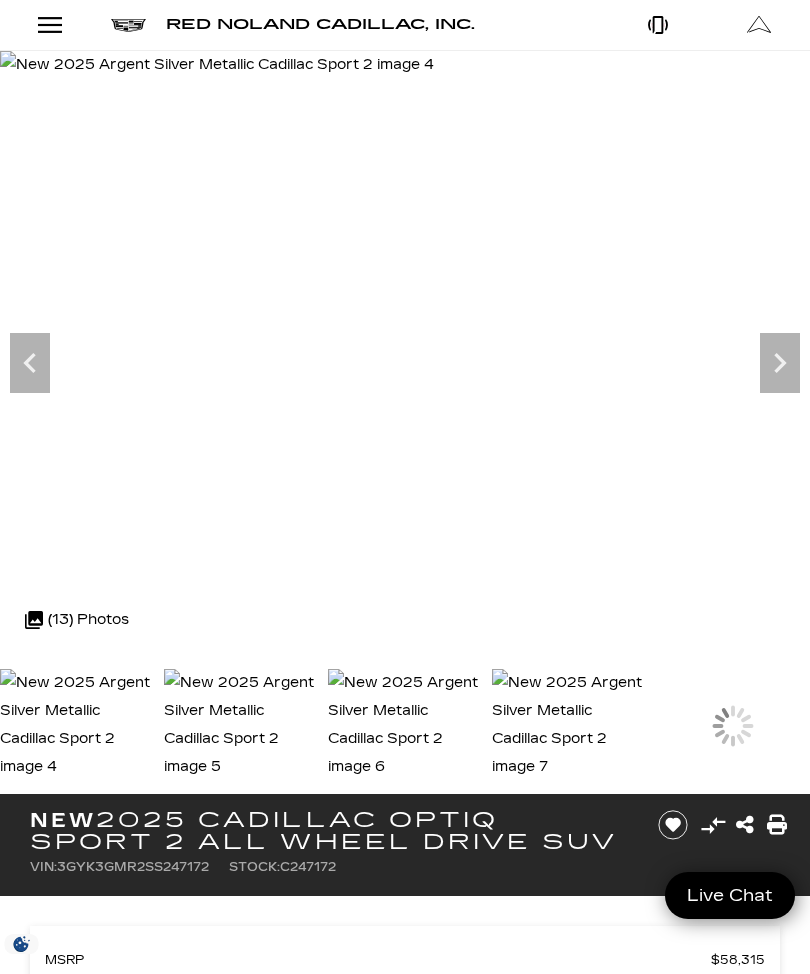 scroll, scrollTop: 0, scrollLeft: 0, axis: both 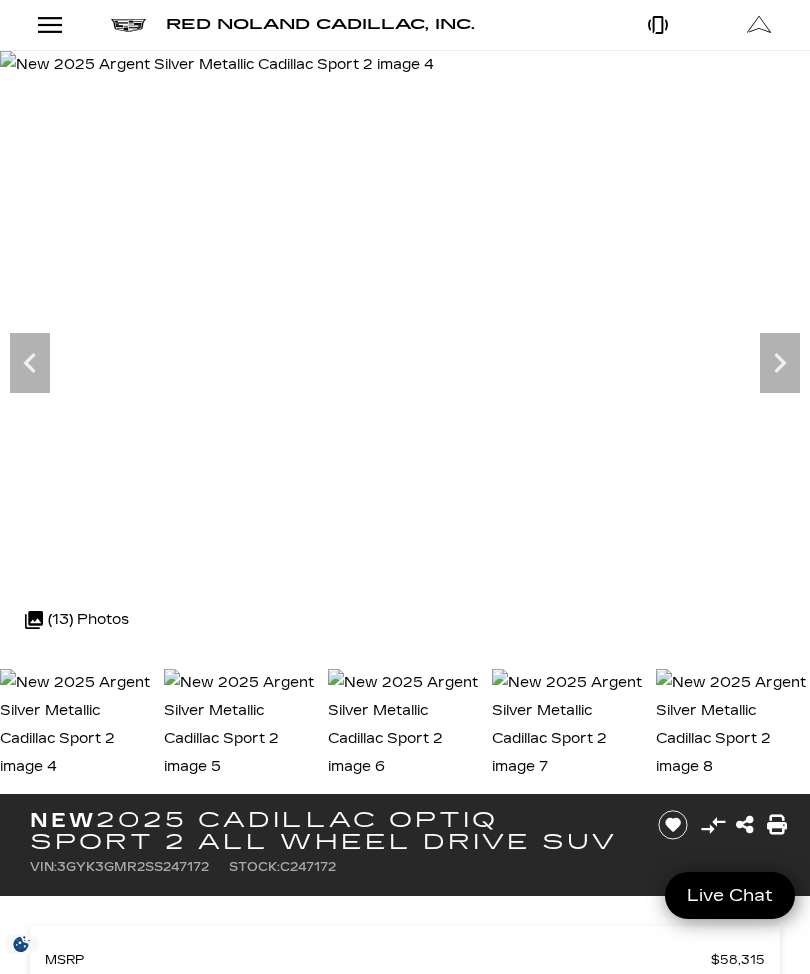 click at bounding box center (217, 65) 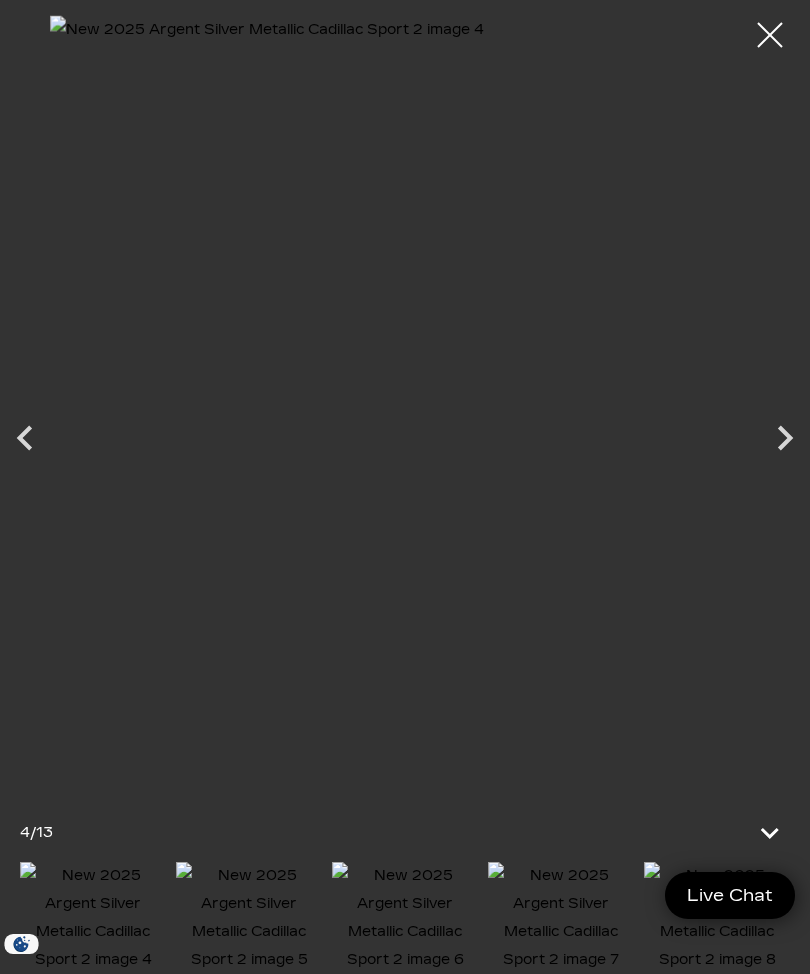 click 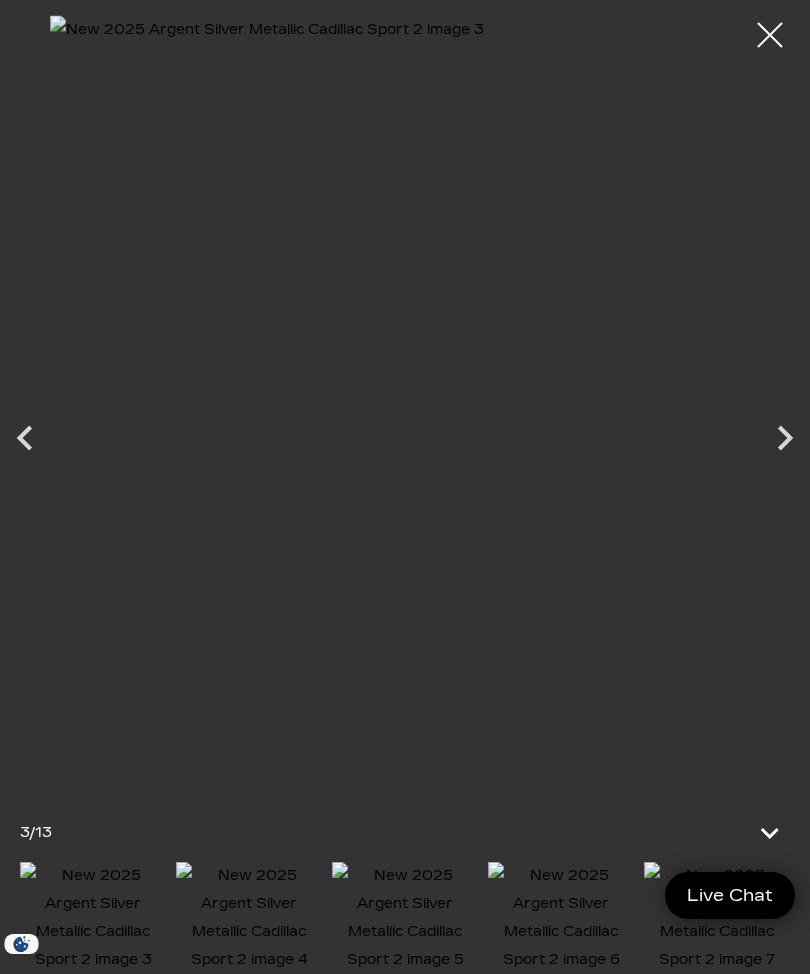 click 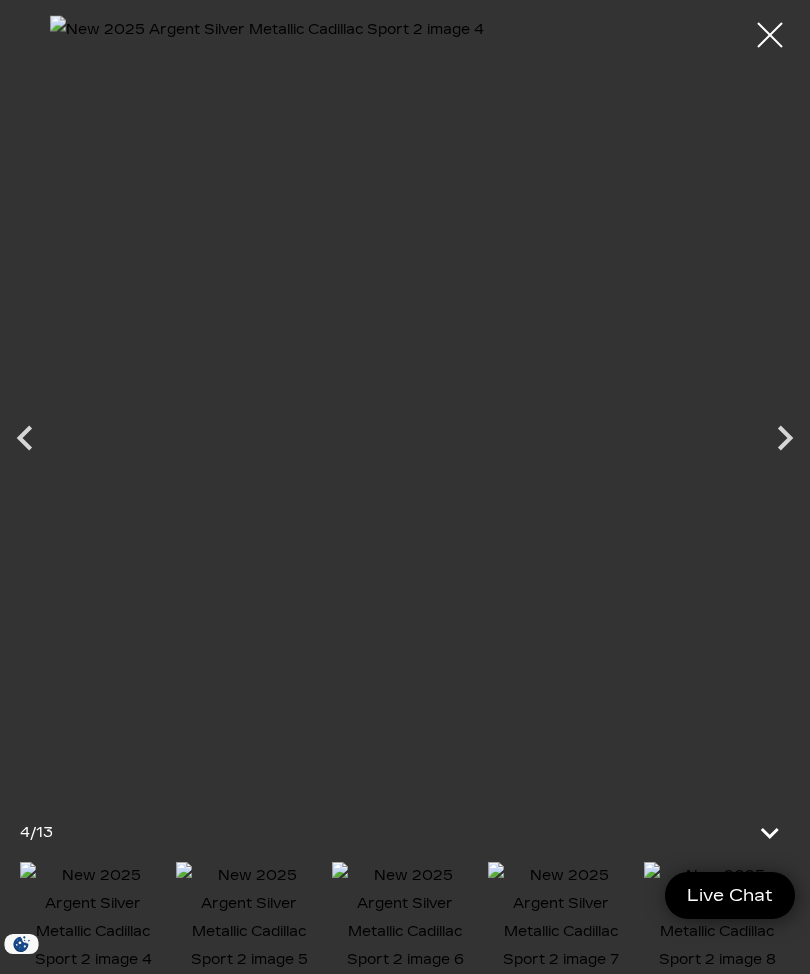 click 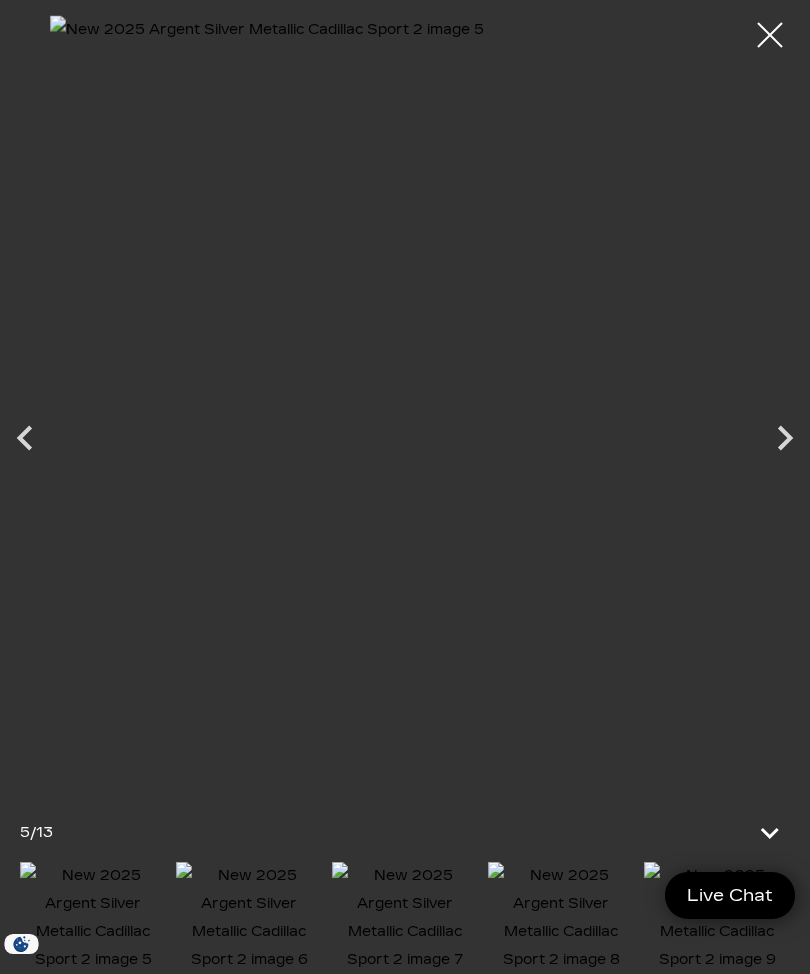 click 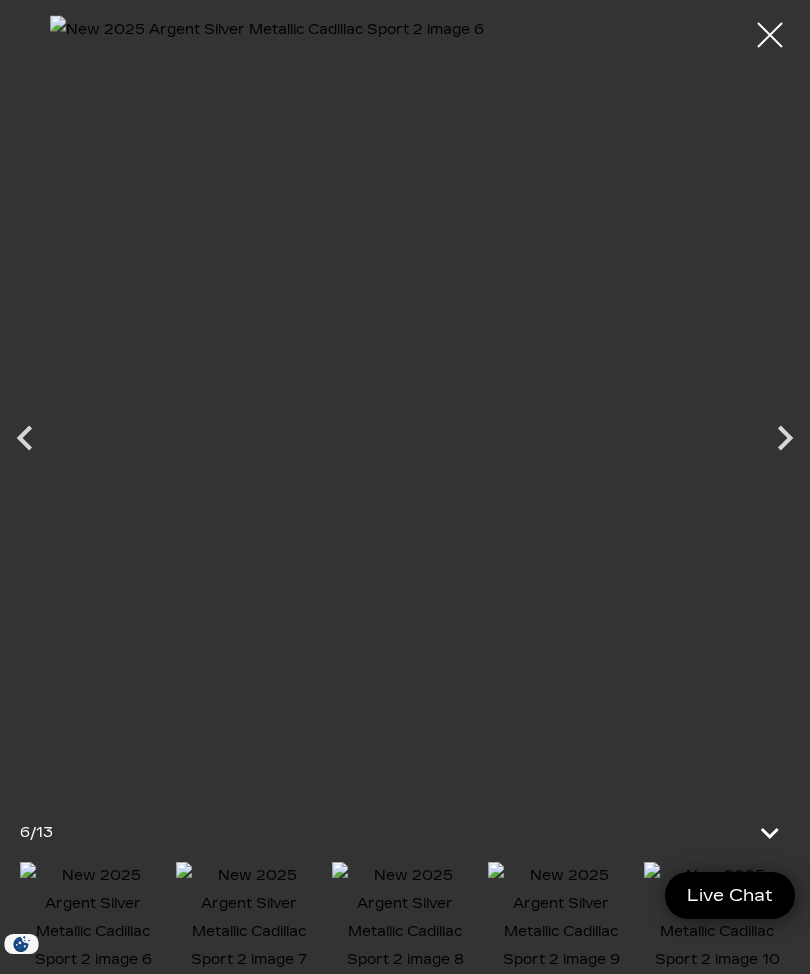 click 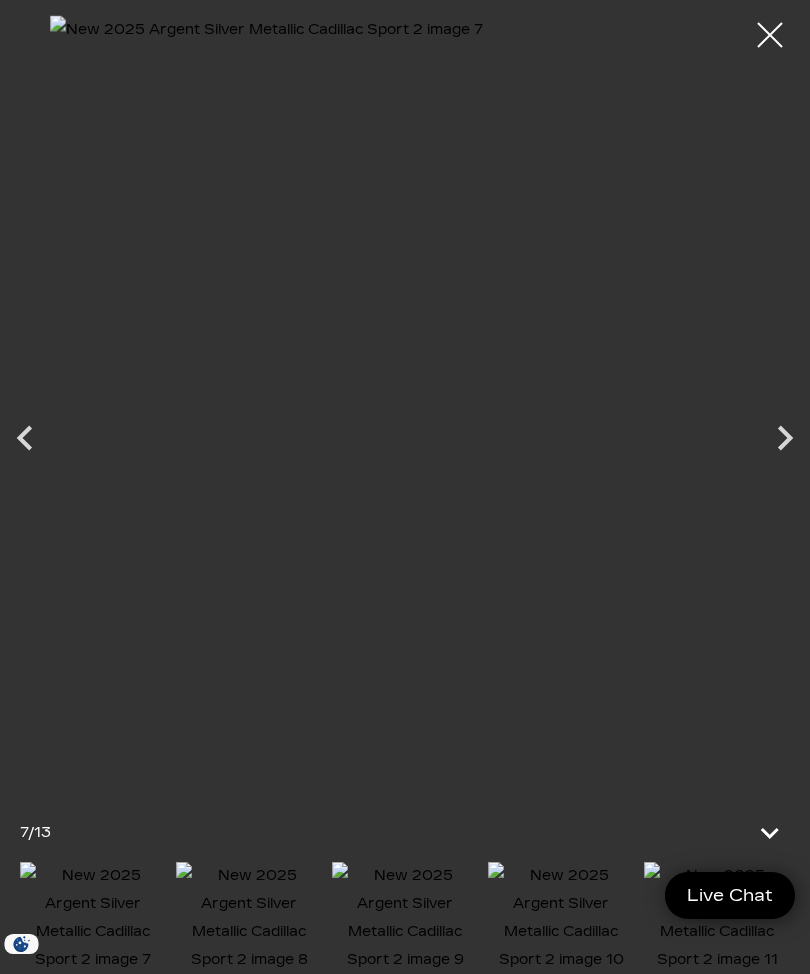 click 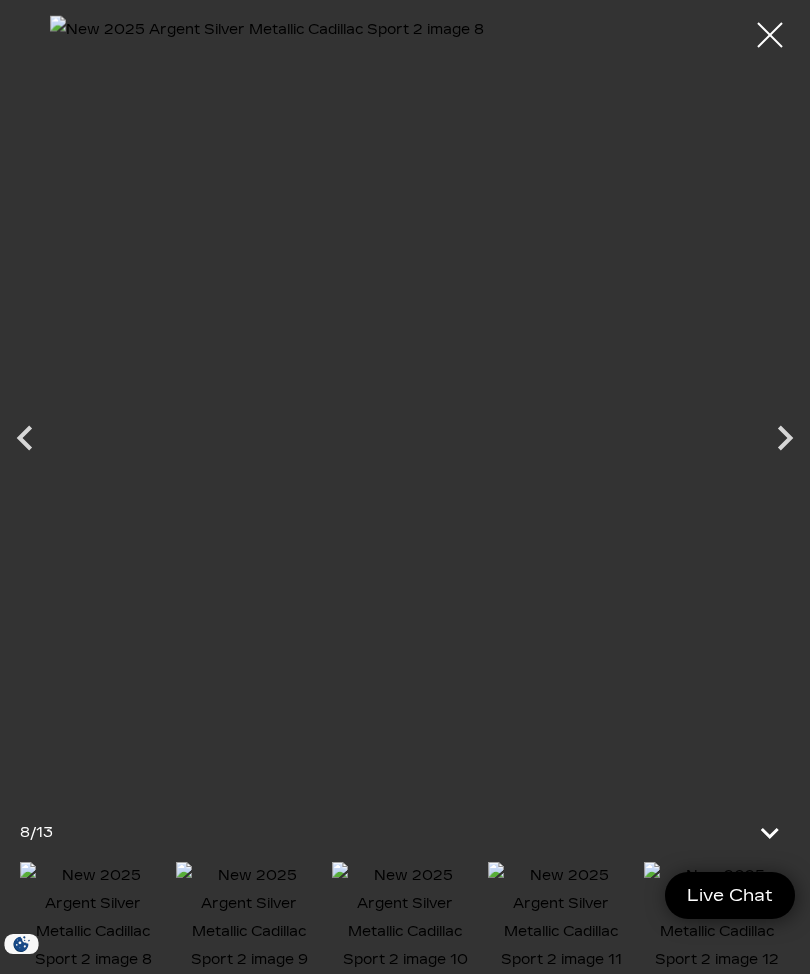 click 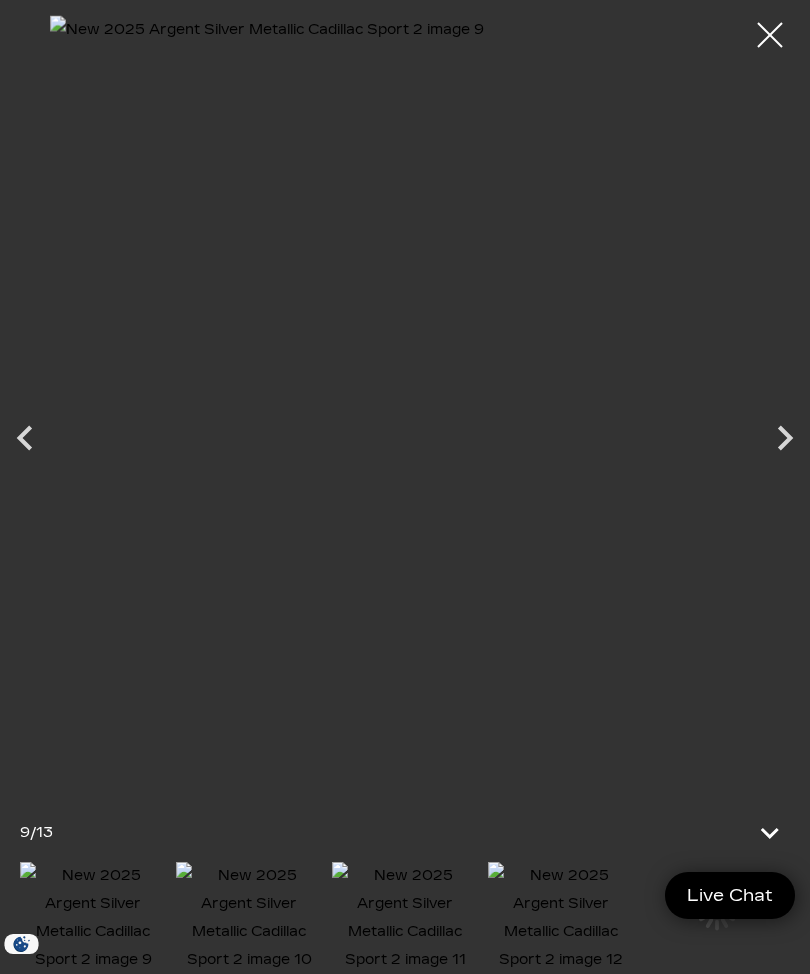 click 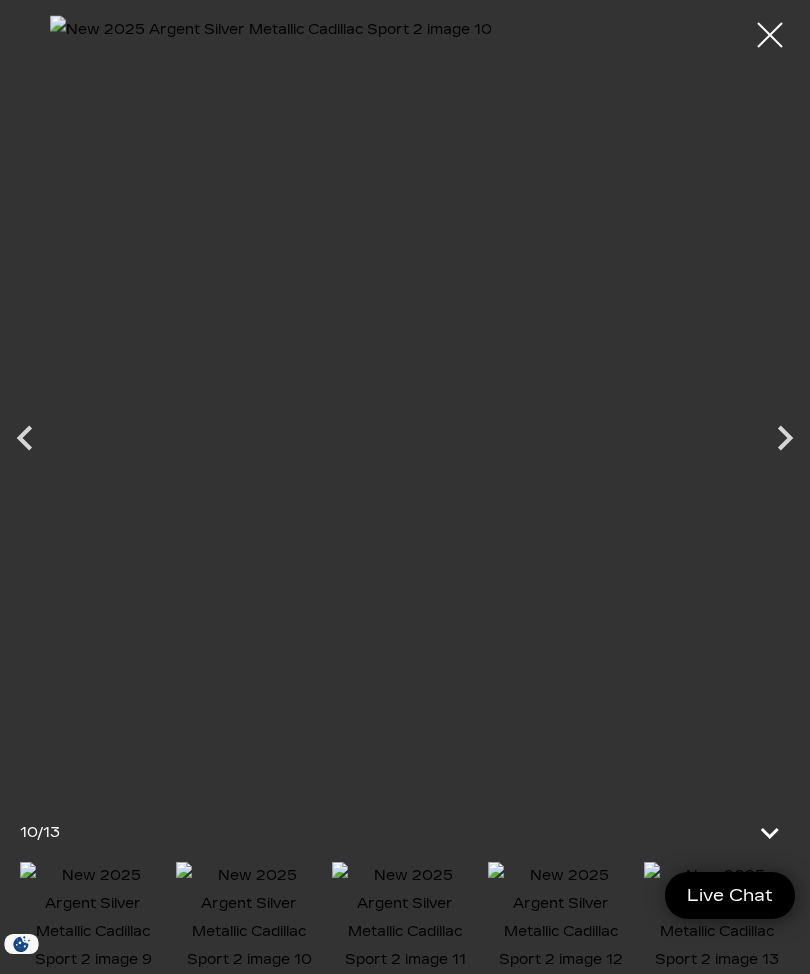 click 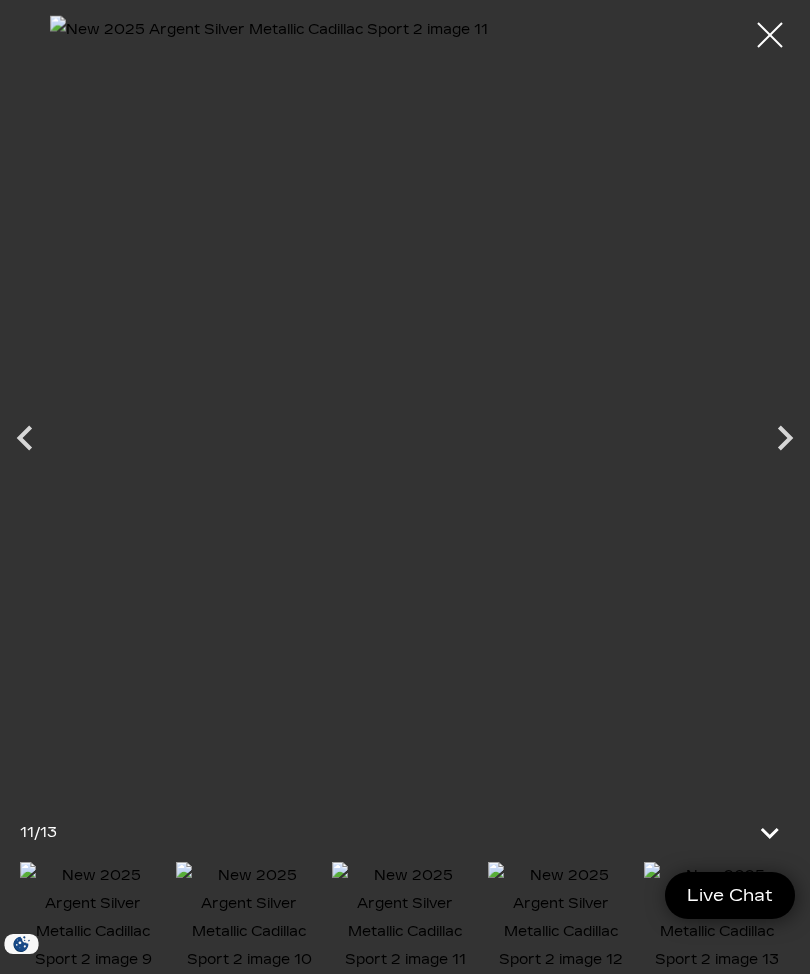 click 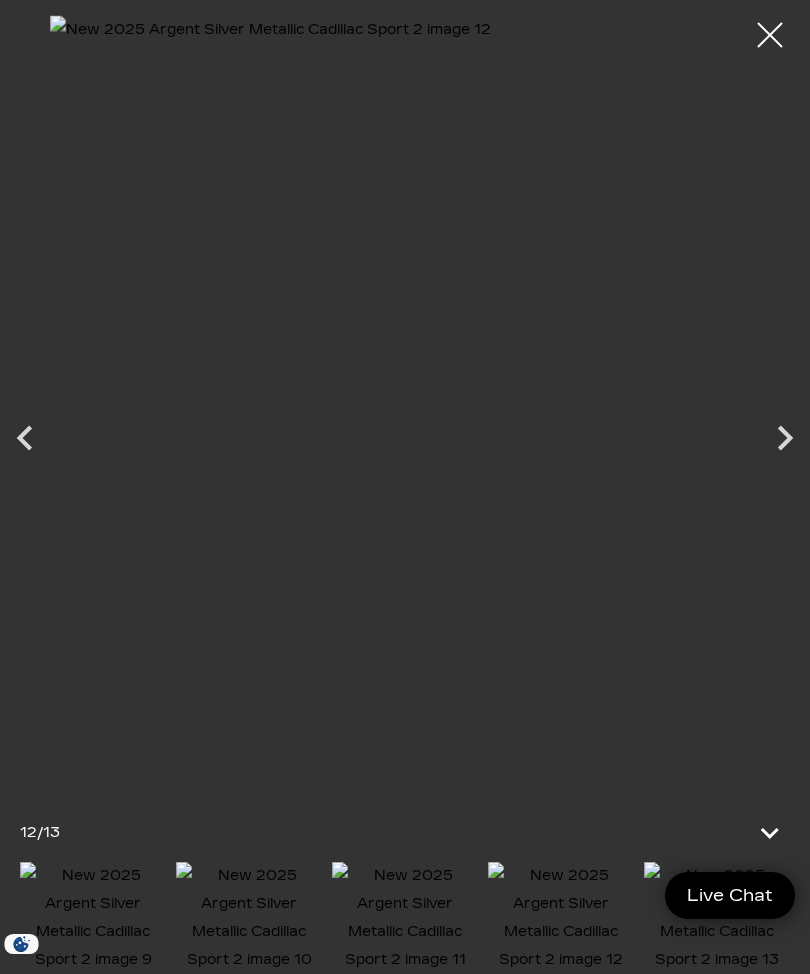 click 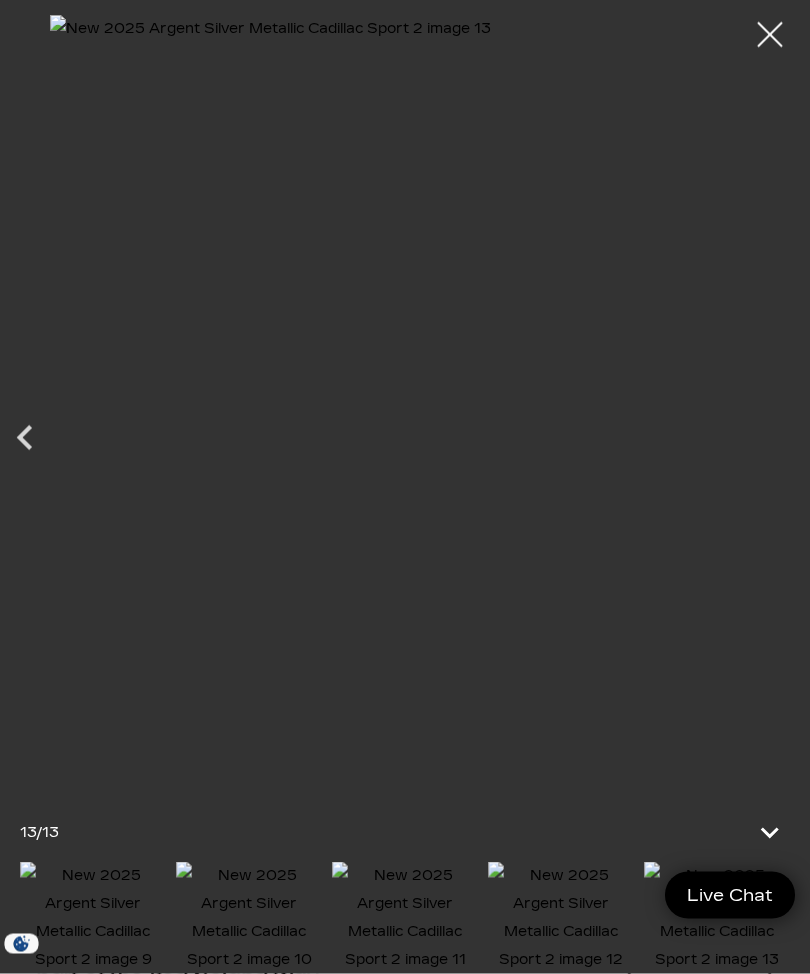 click at bounding box center [770, 35] 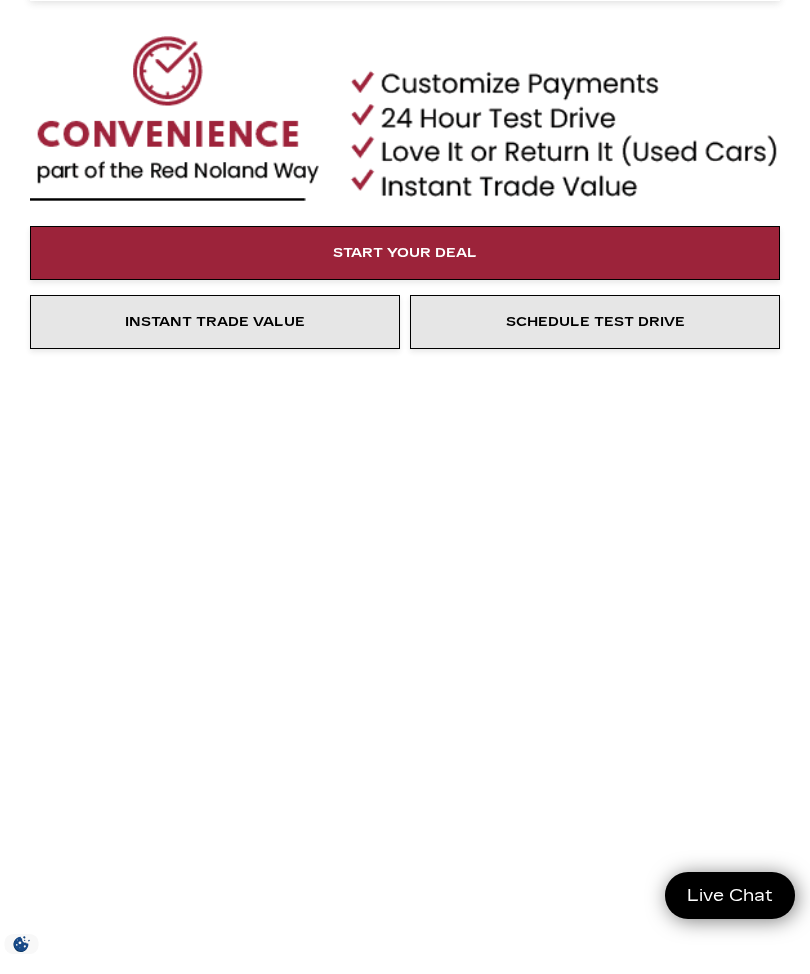 scroll, scrollTop: 1294, scrollLeft: 0, axis: vertical 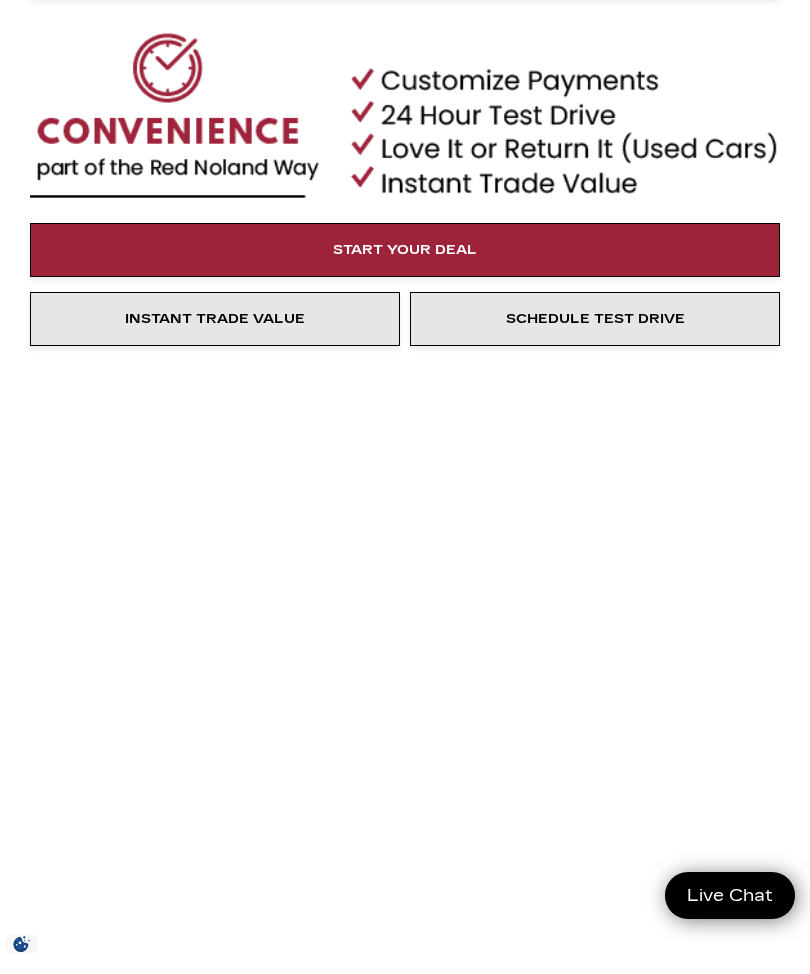 click on "Start Your Deal
Instant Trade Value
Schedule Test Drive
See Payment Options" at bounding box center (405, 367) 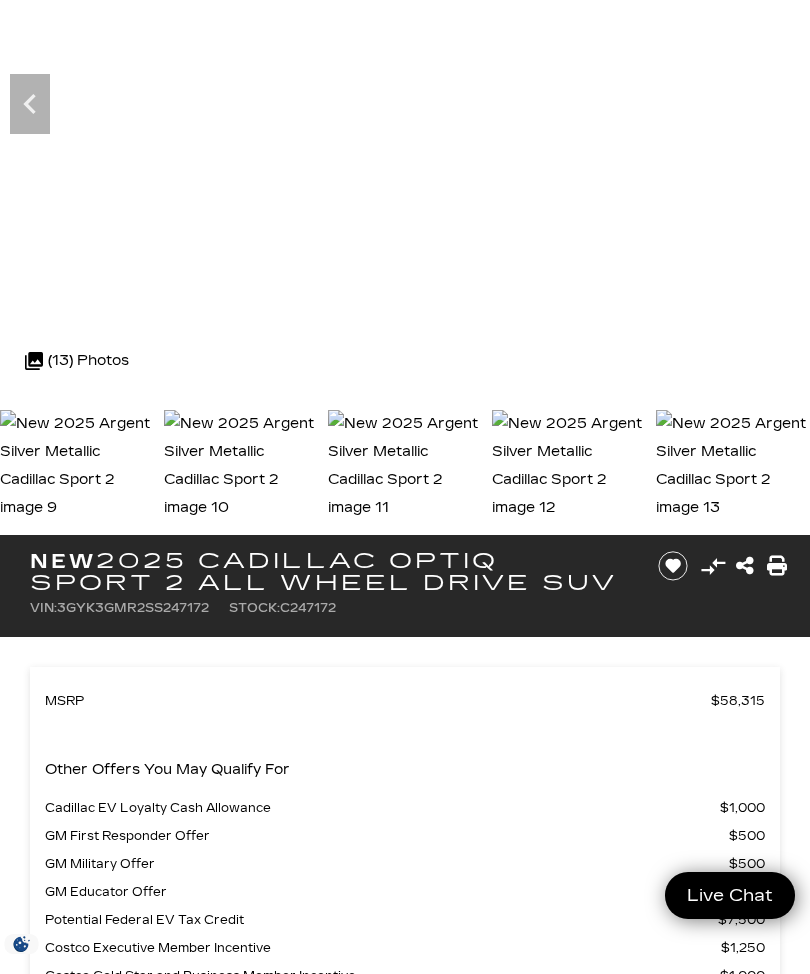 scroll, scrollTop: 220, scrollLeft: 0, axis: vertical 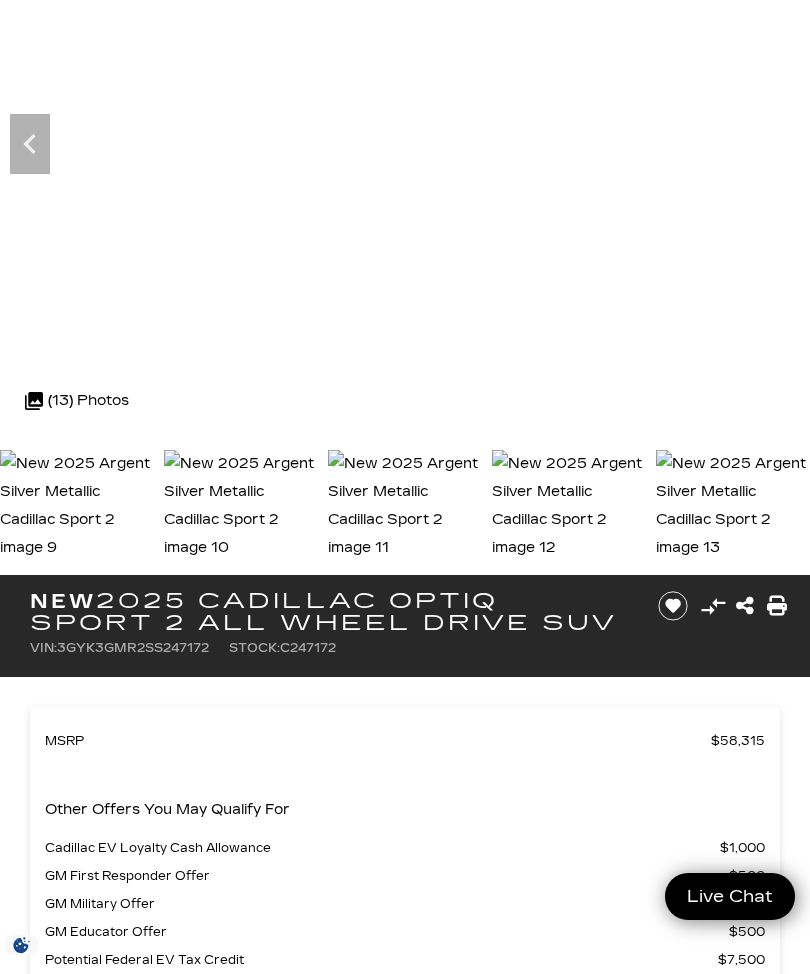 click at bounding box center (77, 505) 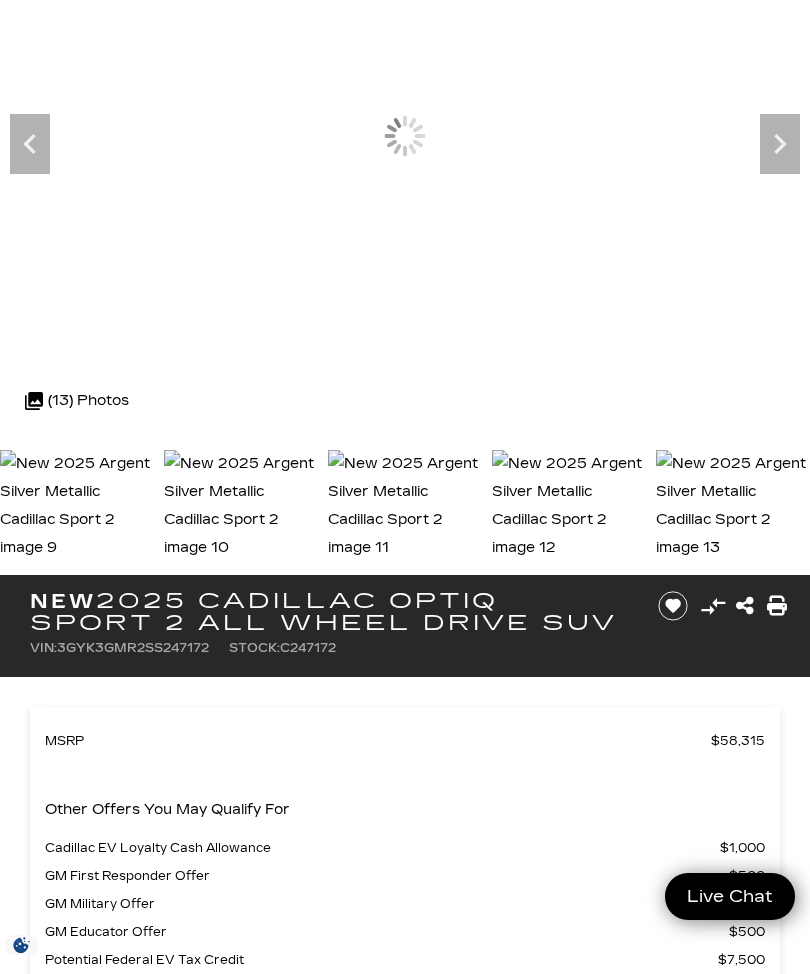click on ".cls-1, .cls-3 { fill: #c50033; } .cls-1 { clip-rule: evenodd; } .cls-2 { clip-path: url(#lvdp-photos-clip-path); }
(13) Photos" at bounding box center [77, 400] 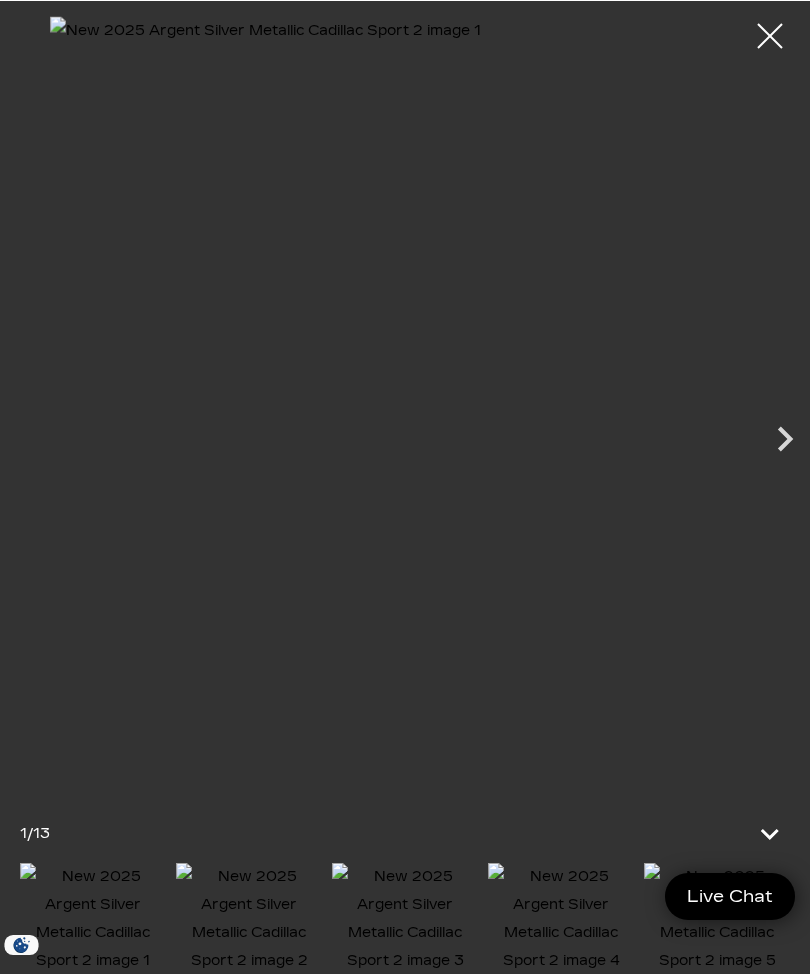 scroll, scrollTop: 219, scrollLeft: 0, axis: vertical 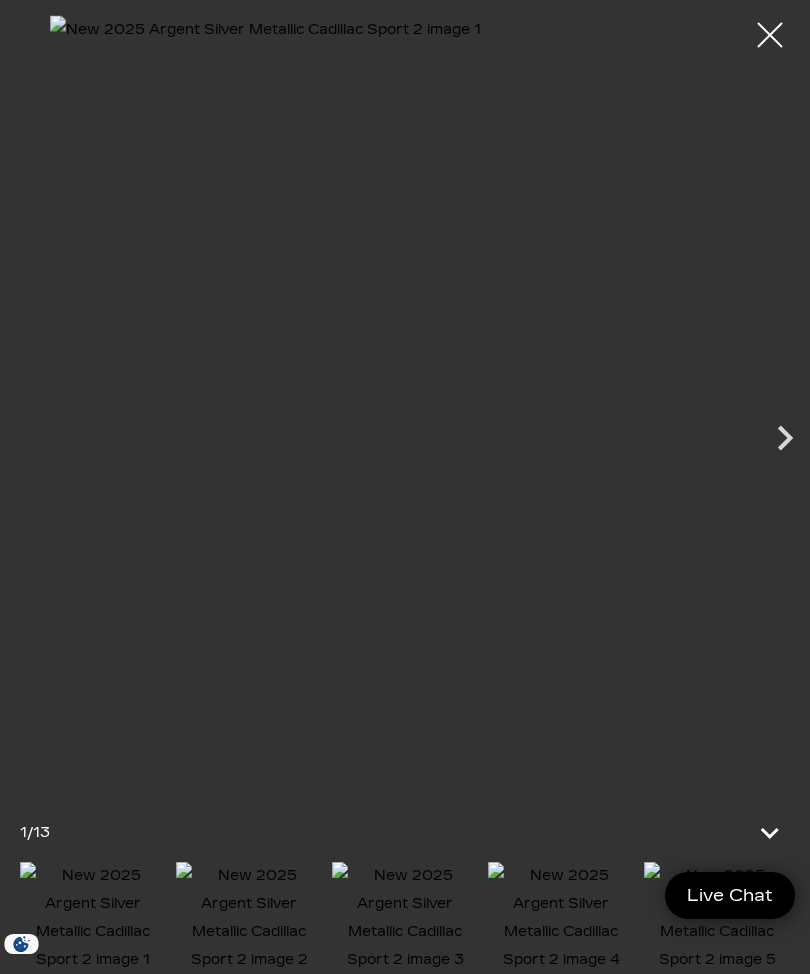 click 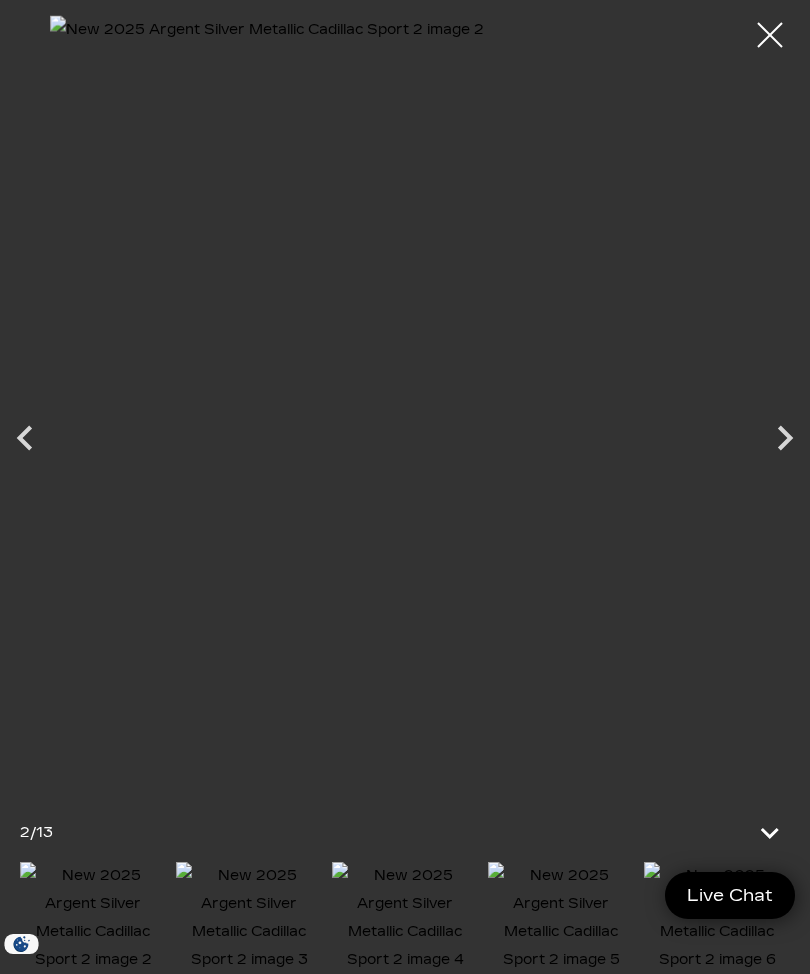 click 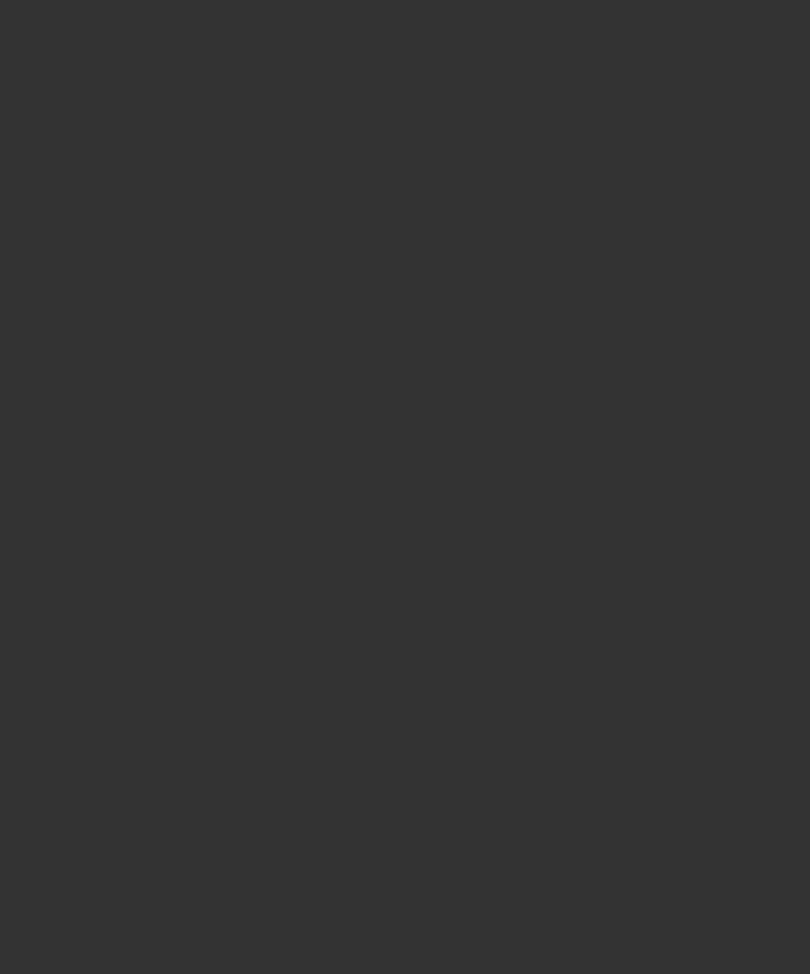 scroll, scrollTop: 194, scrollLeft: 0, axis: vertical 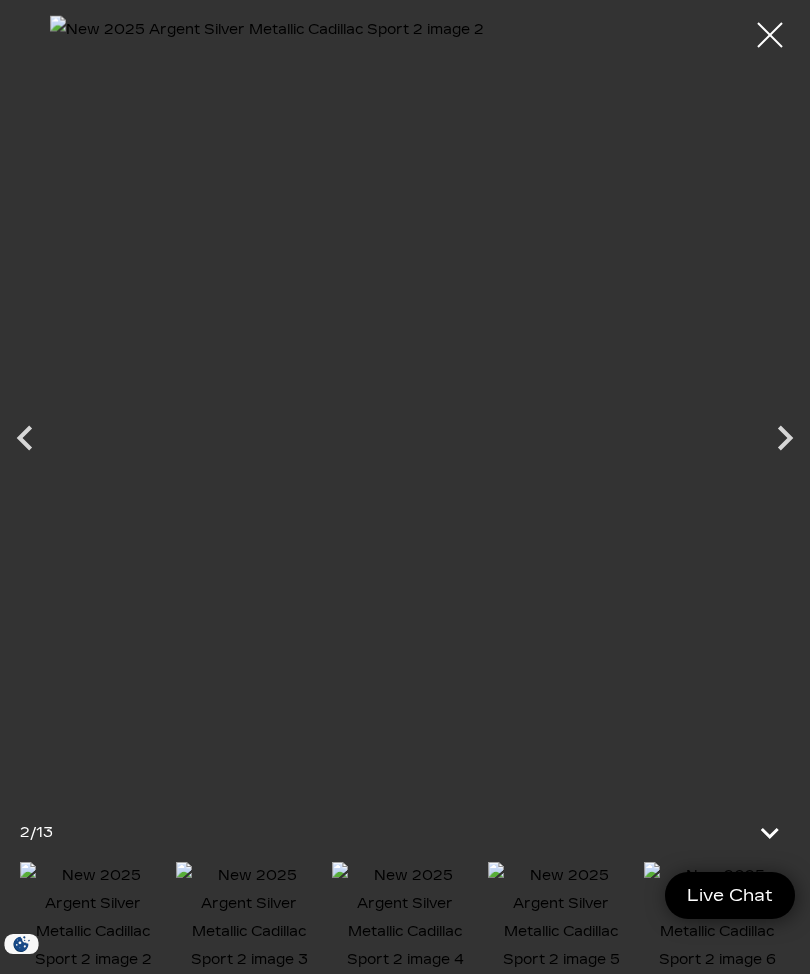 click 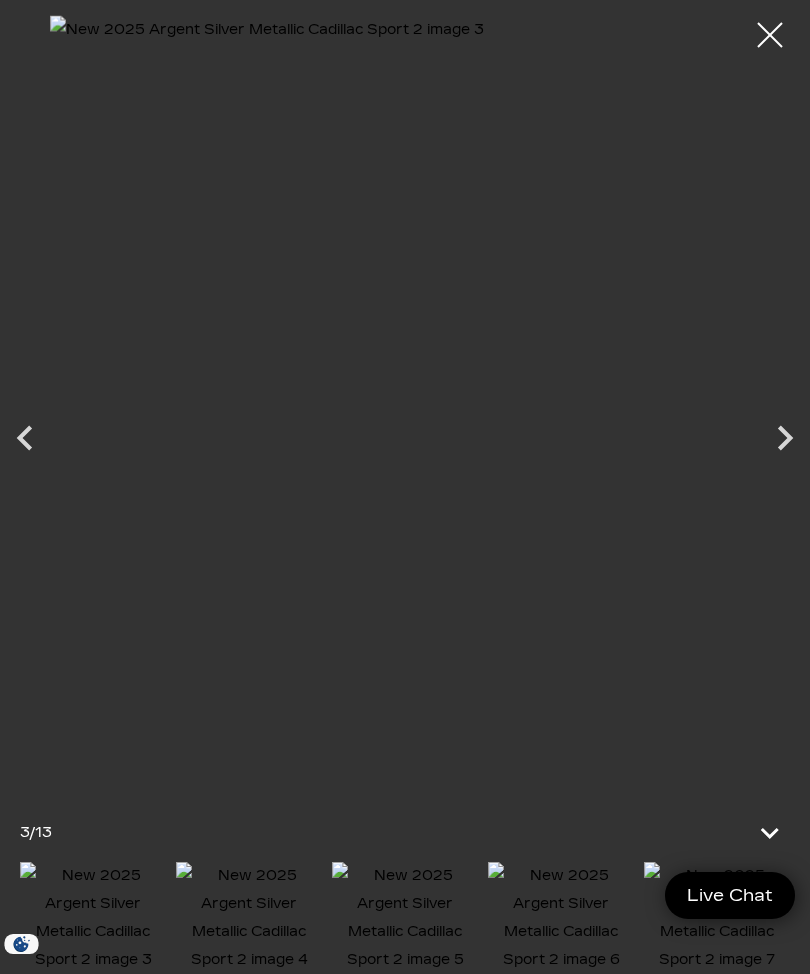 click 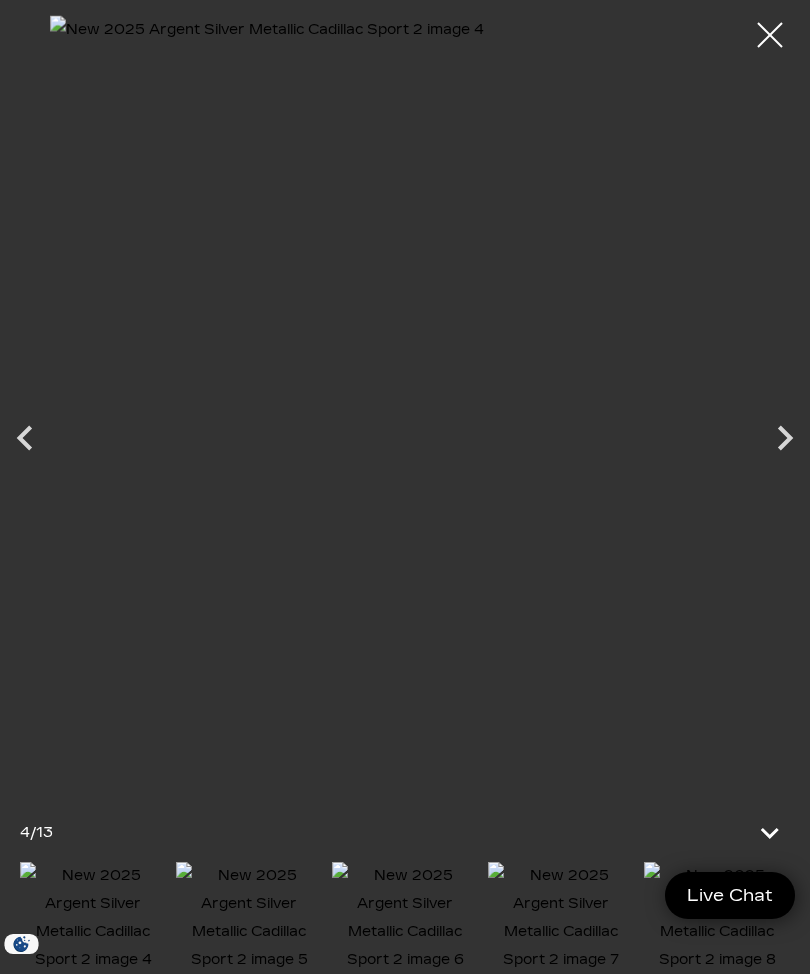 click 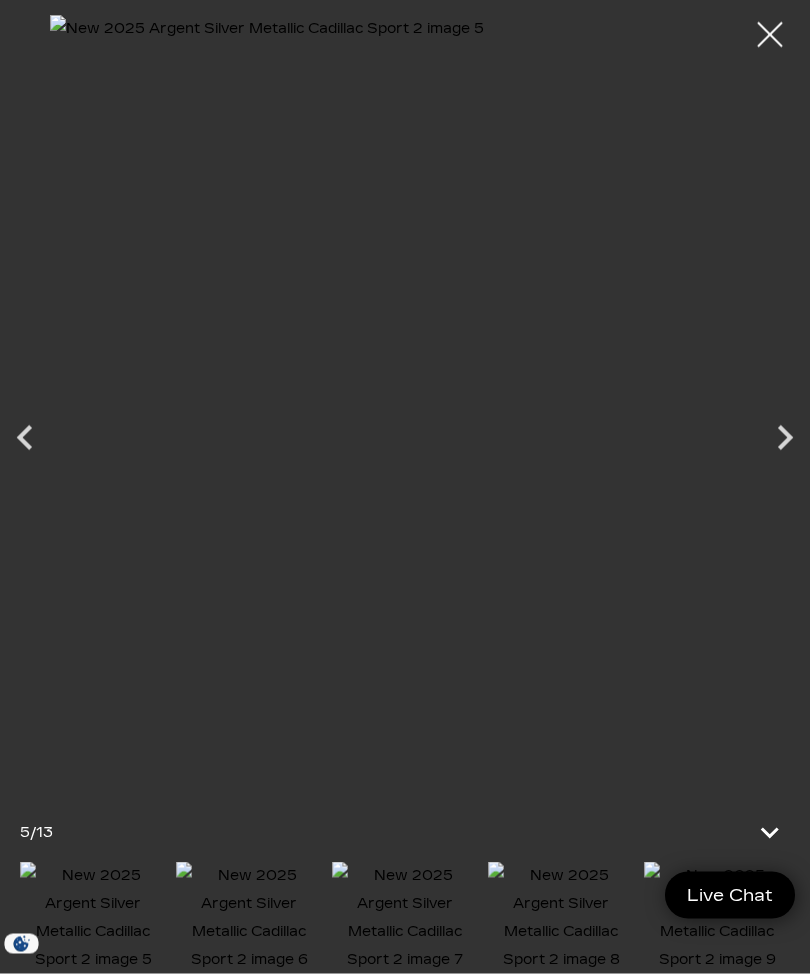 scroll, scrollTop: 2050, scrollLeft: 0, axis: vertical 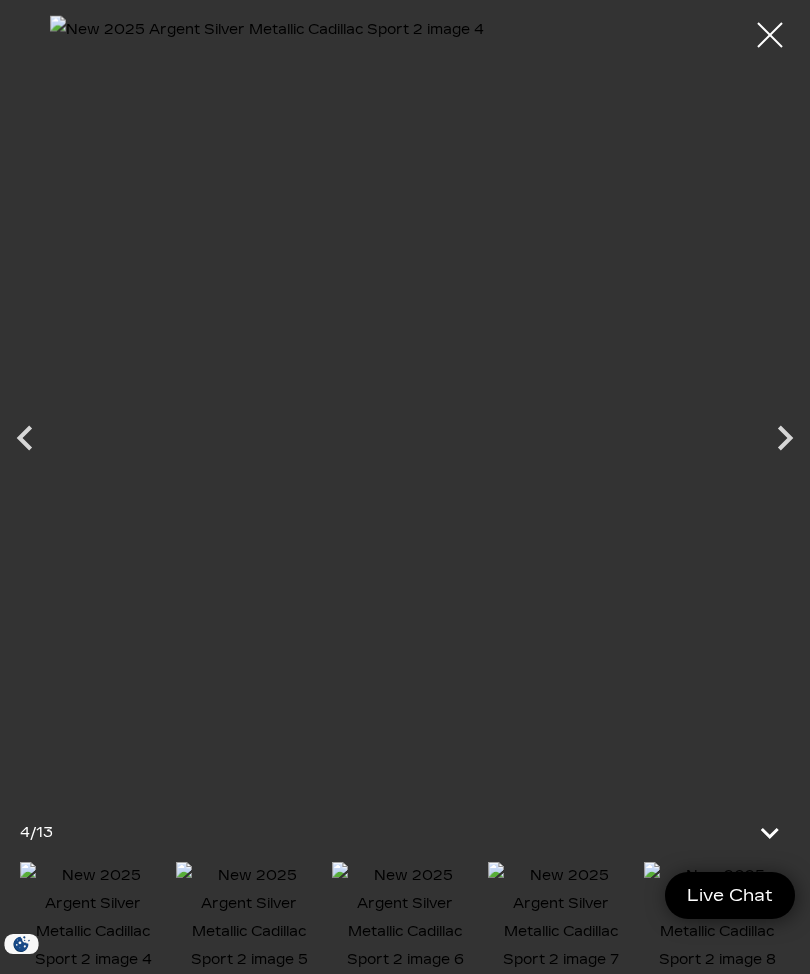 click 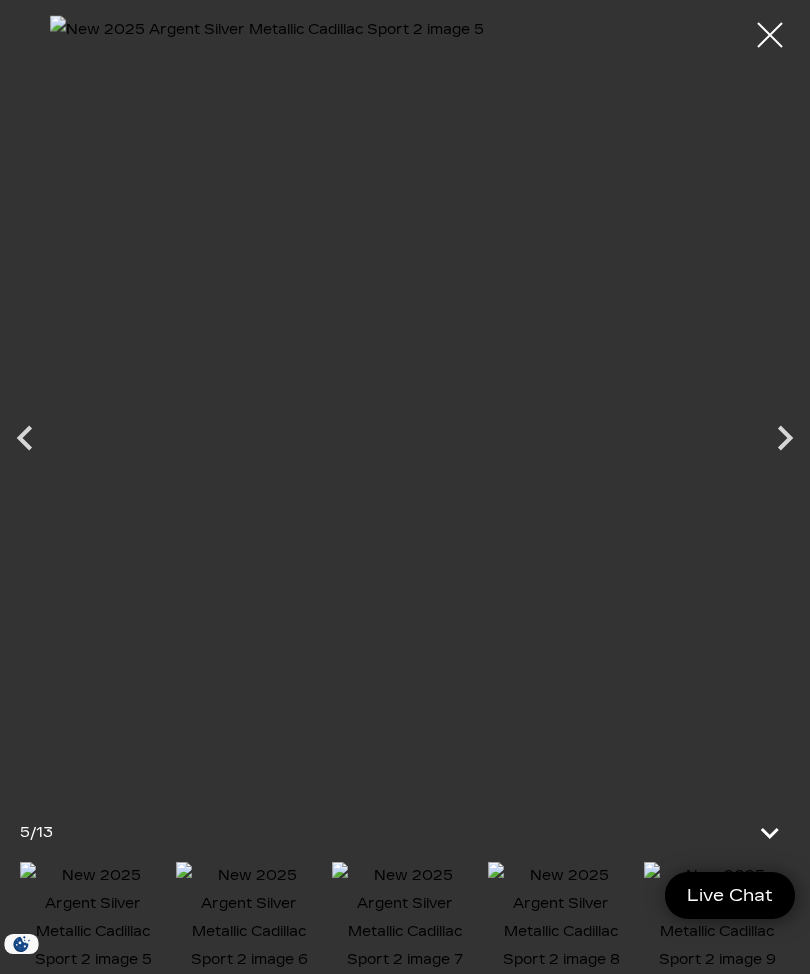 click 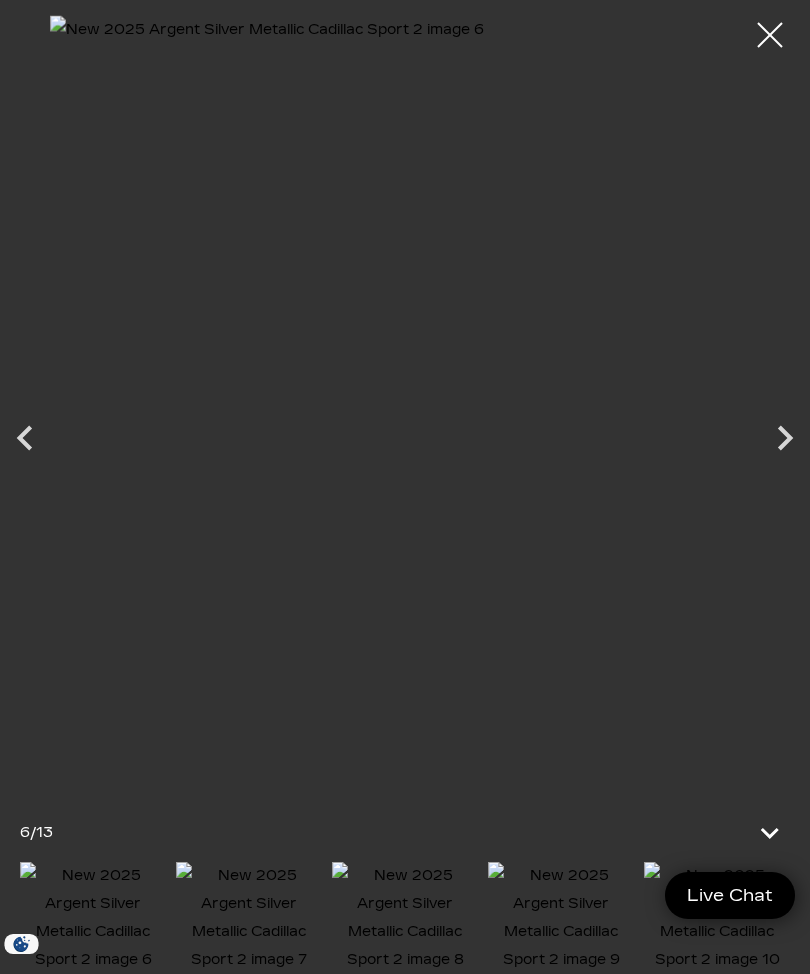 click 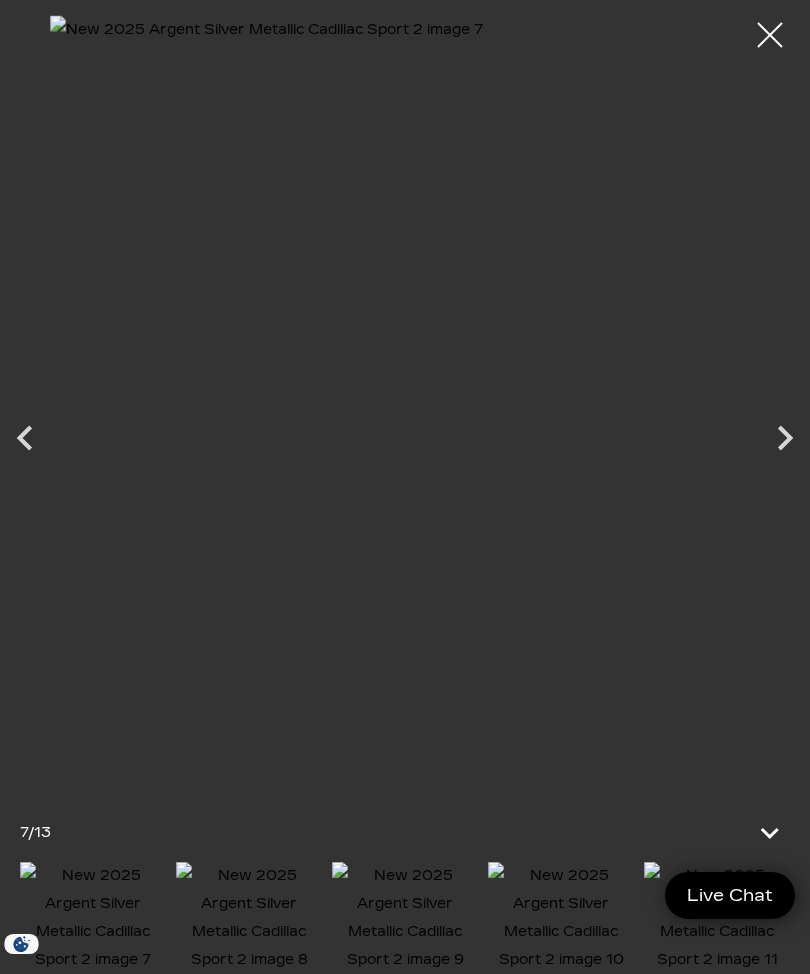 click 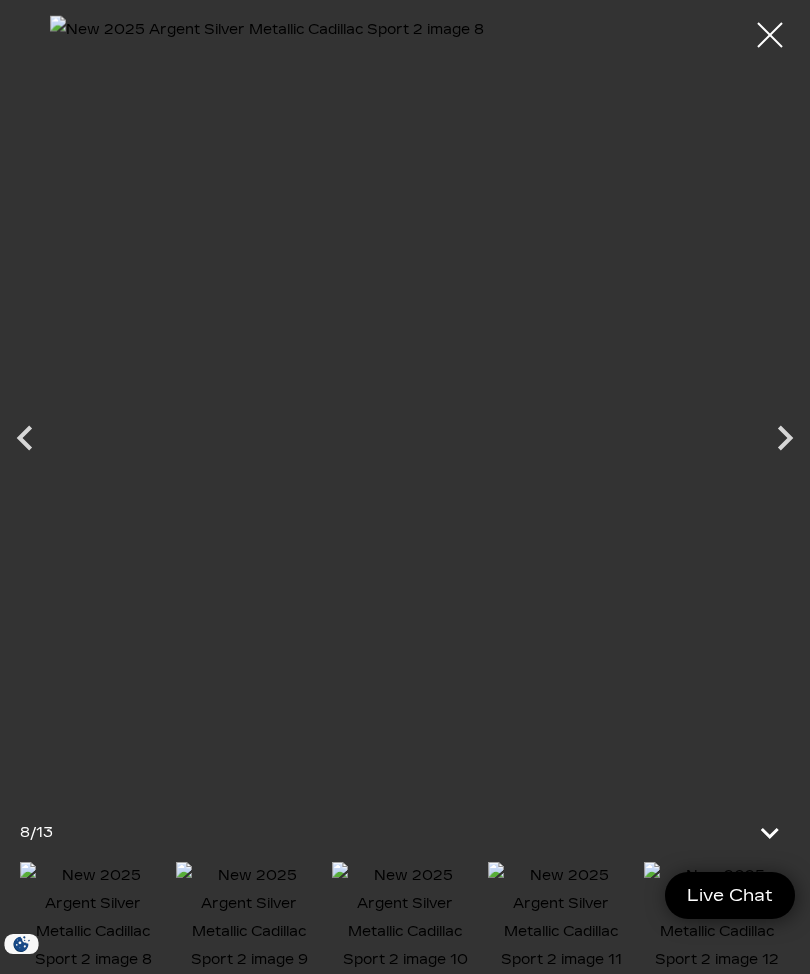 click 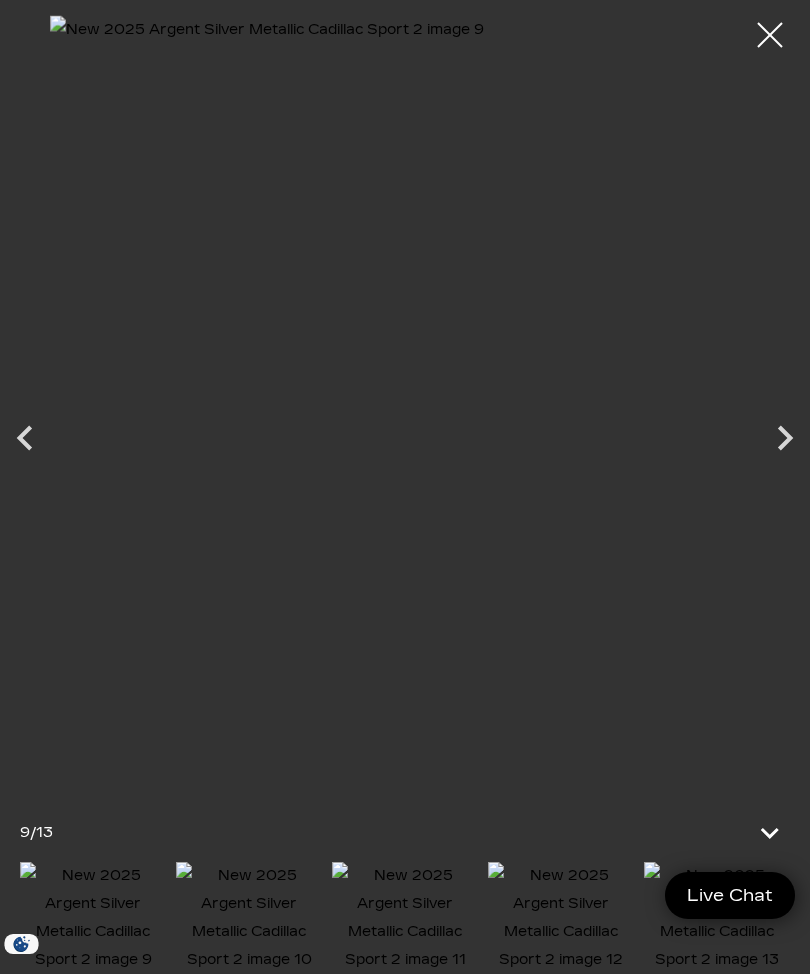 click 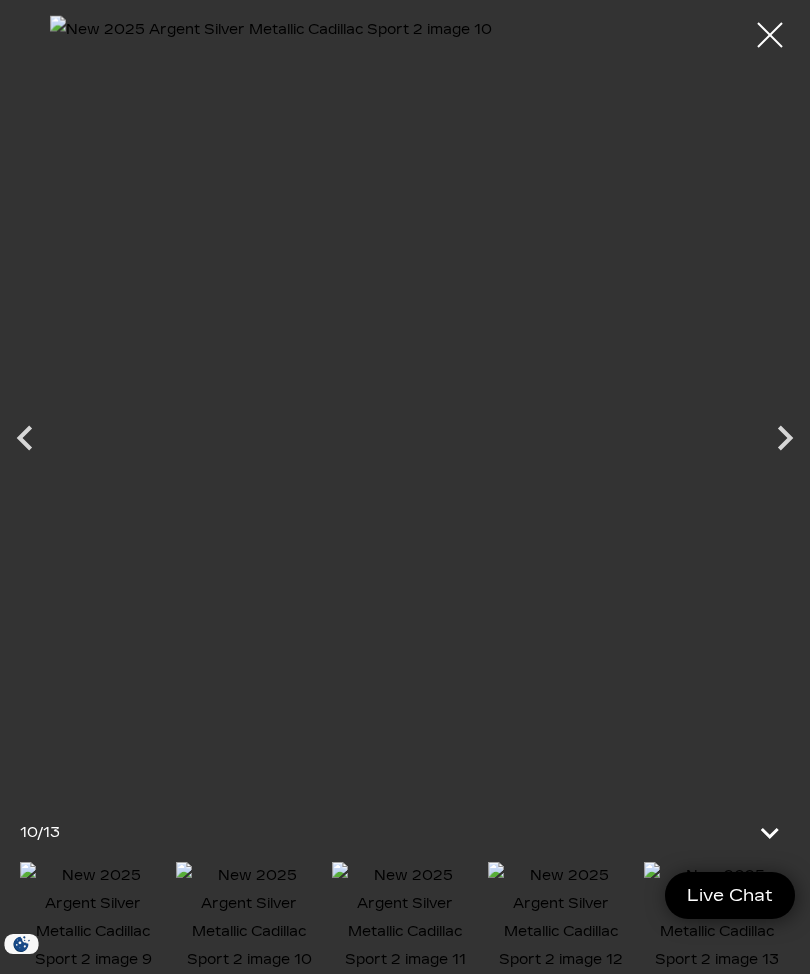 click 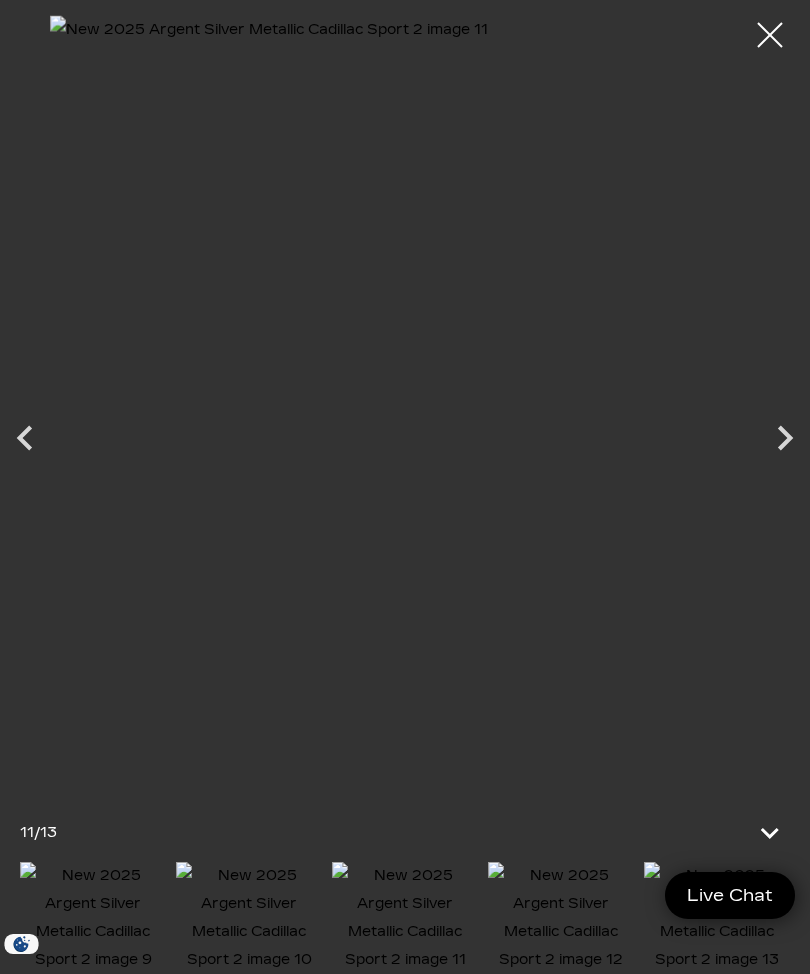 click 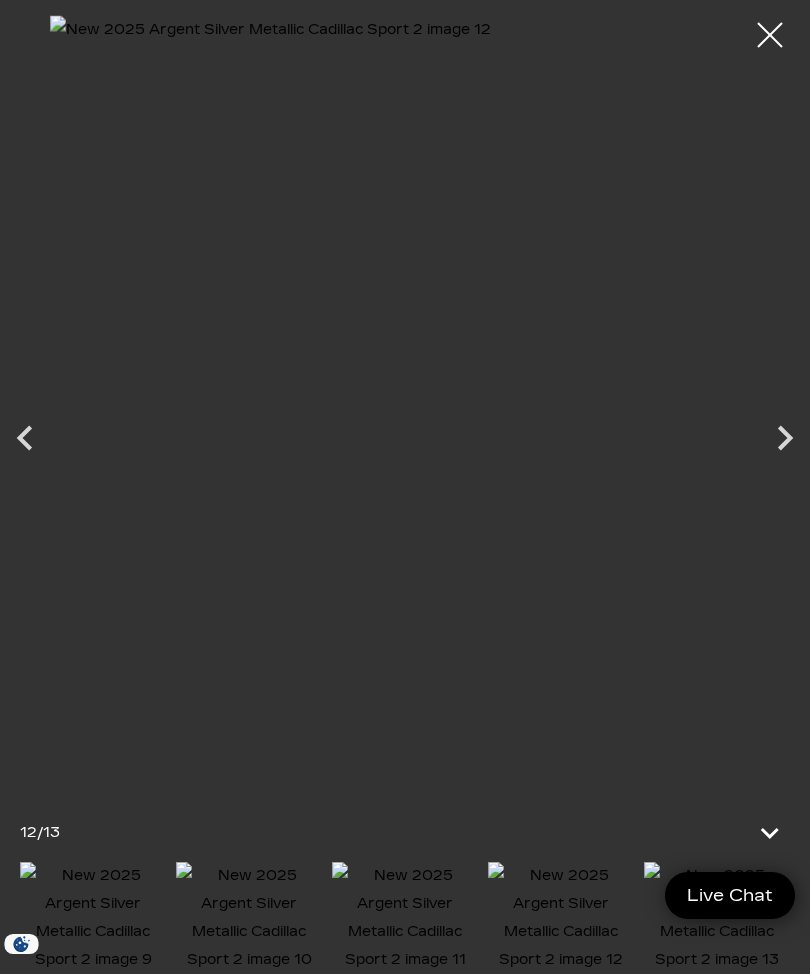 click 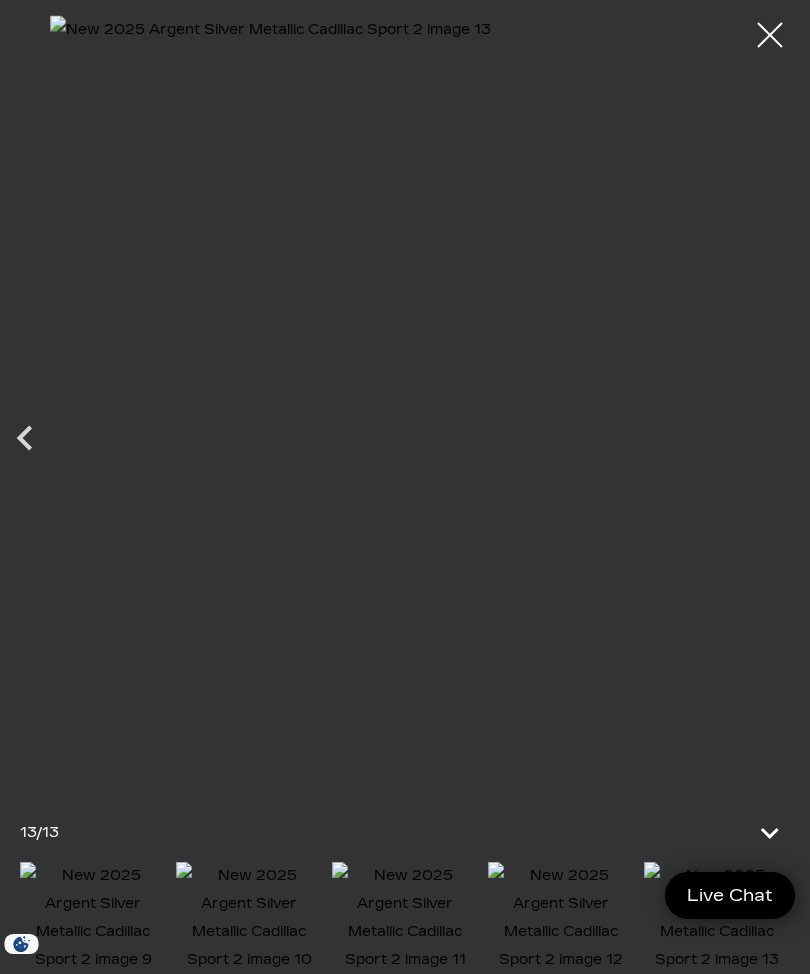 click at bounding box center (405, 424) 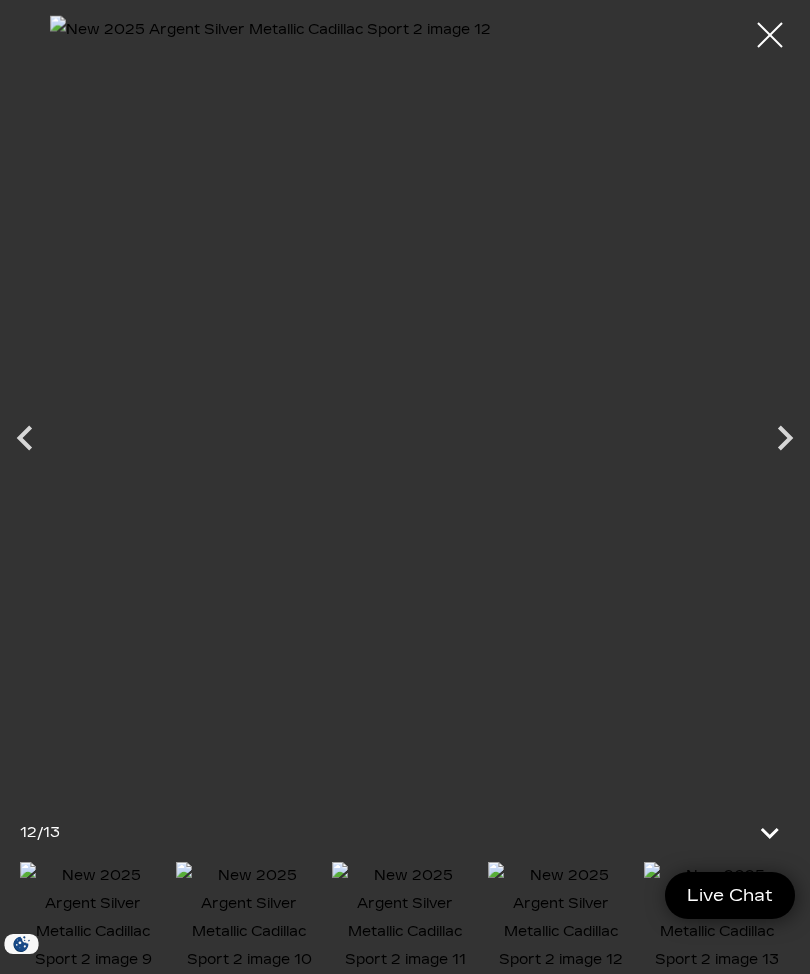 click 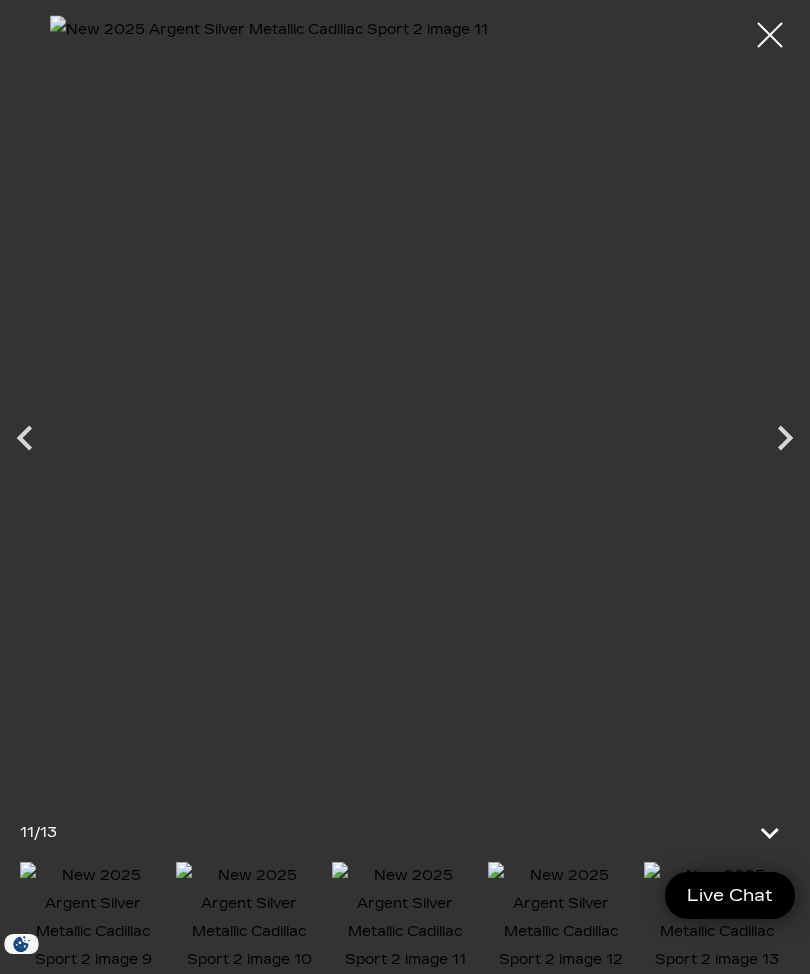 click 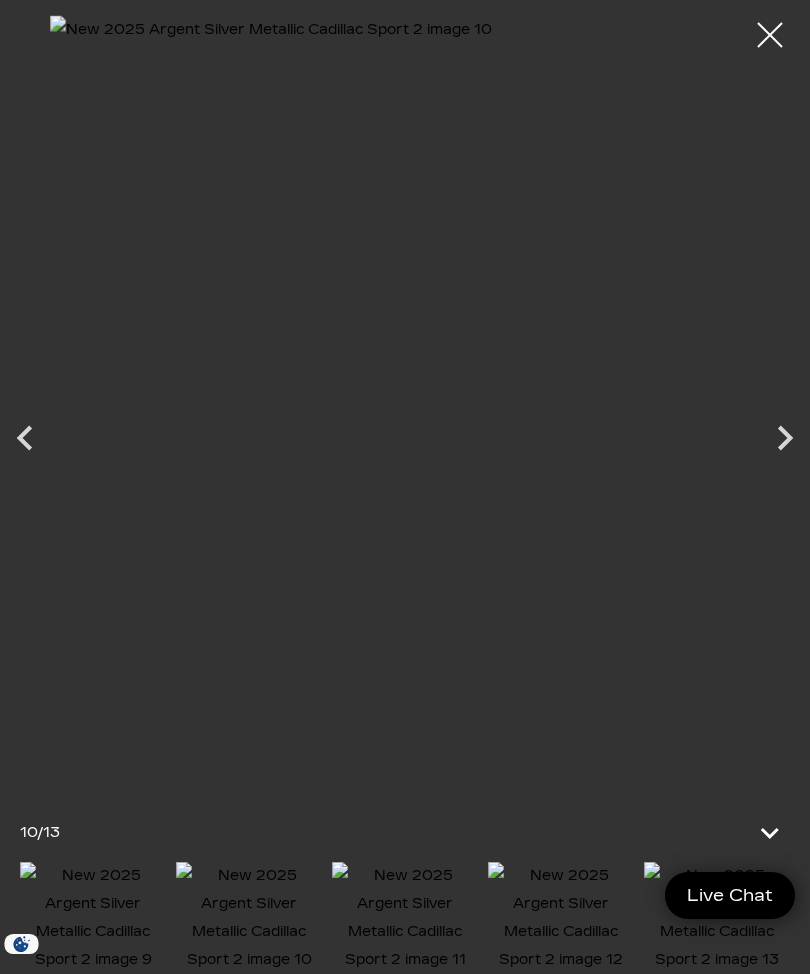 click 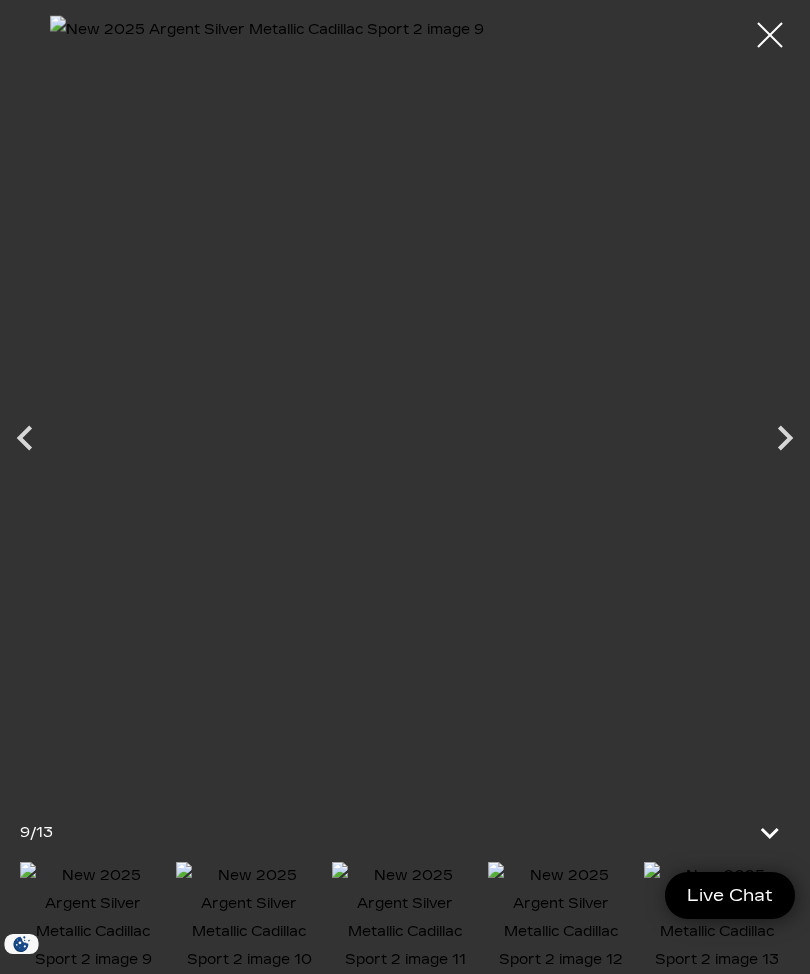 click 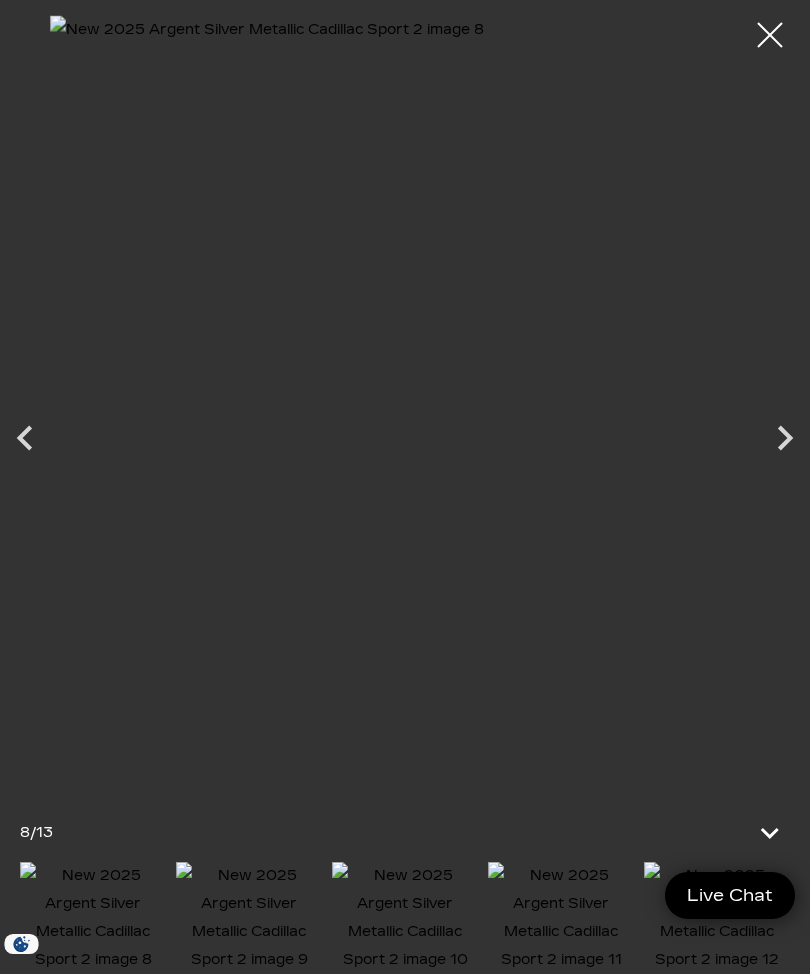 click 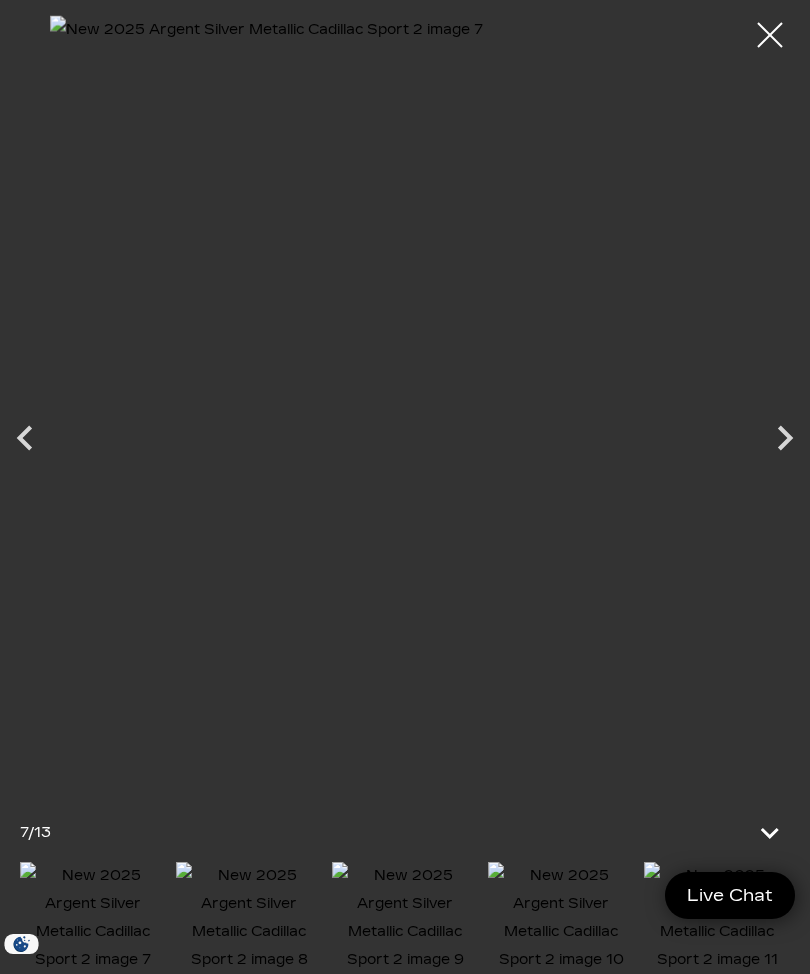 click 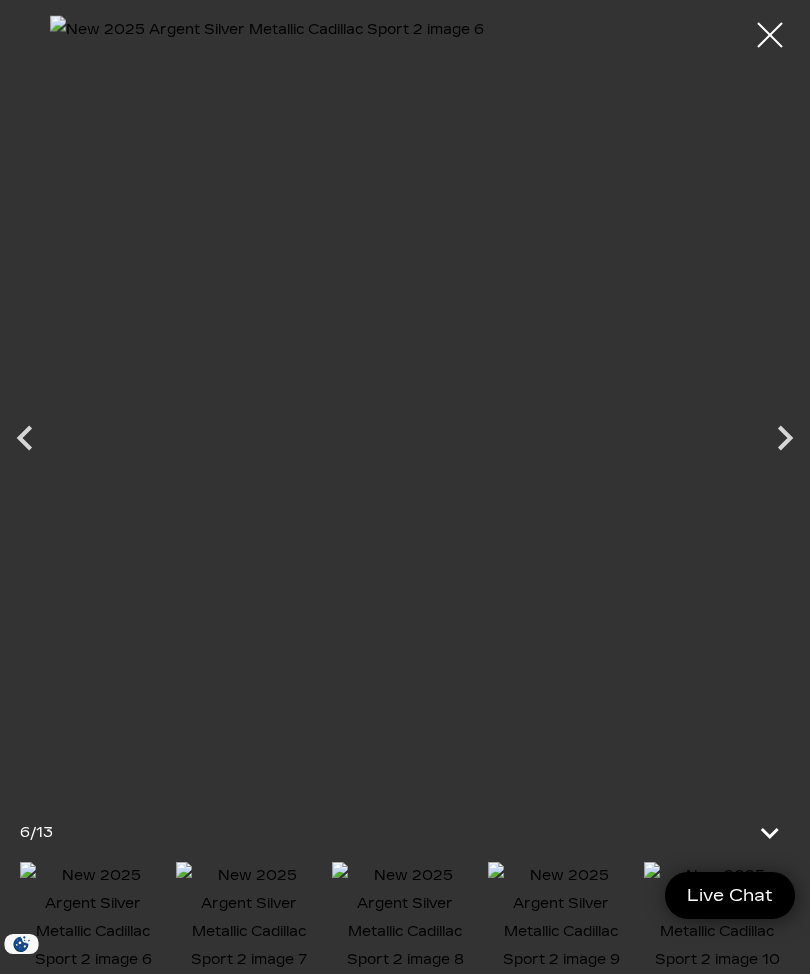 click 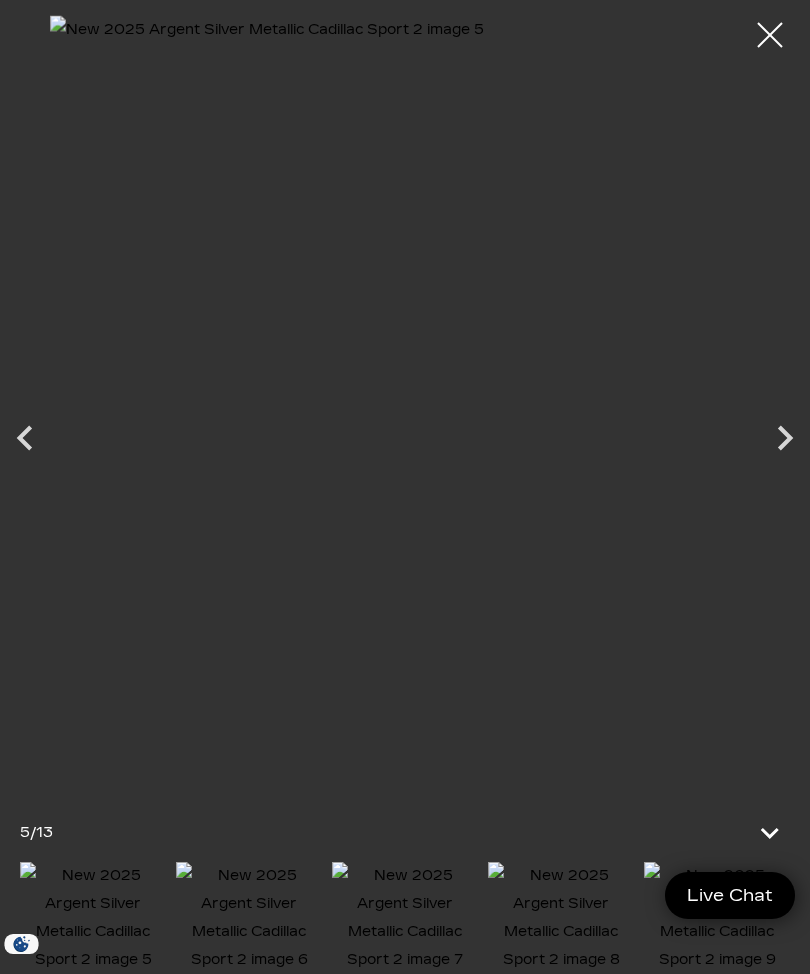 click 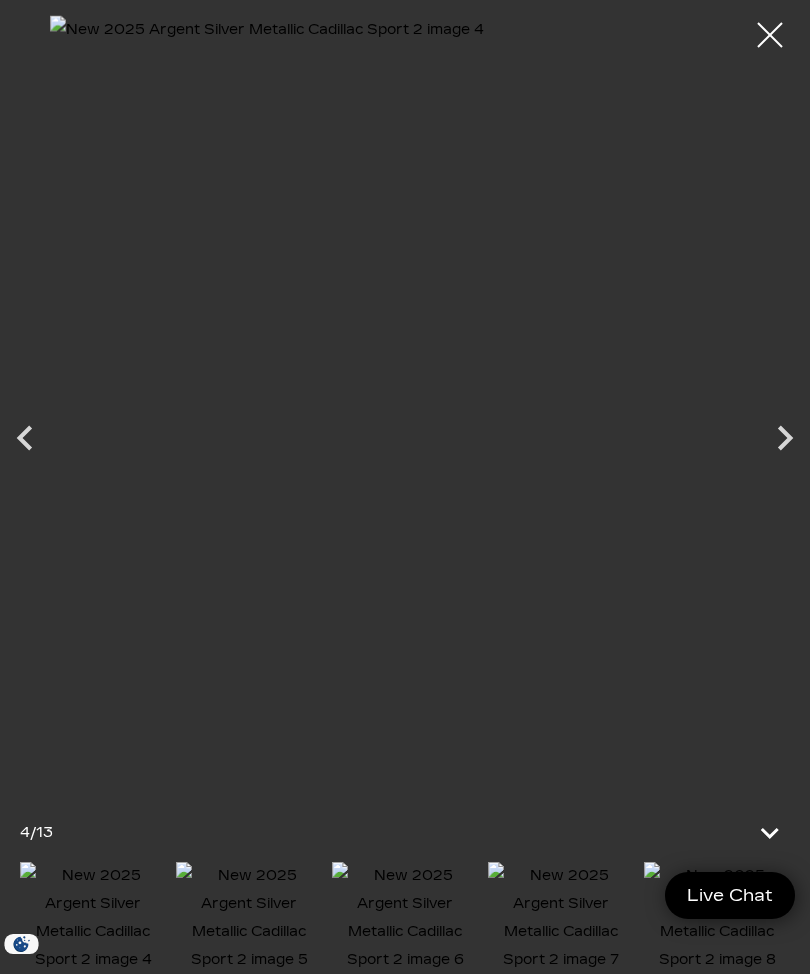 click 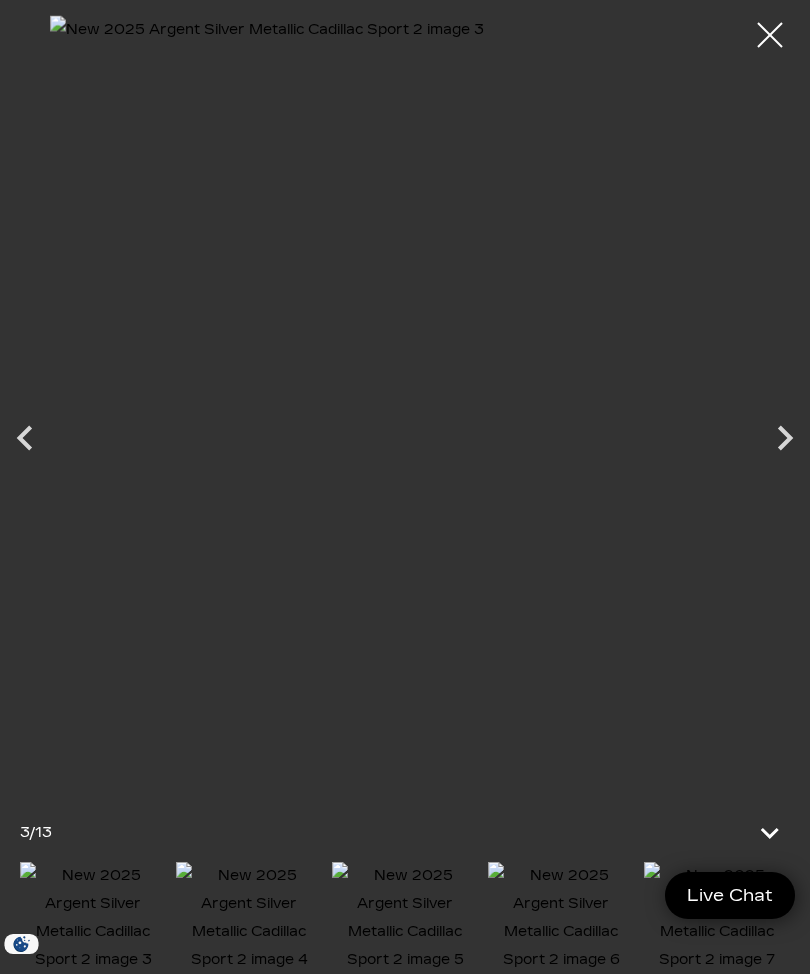 click 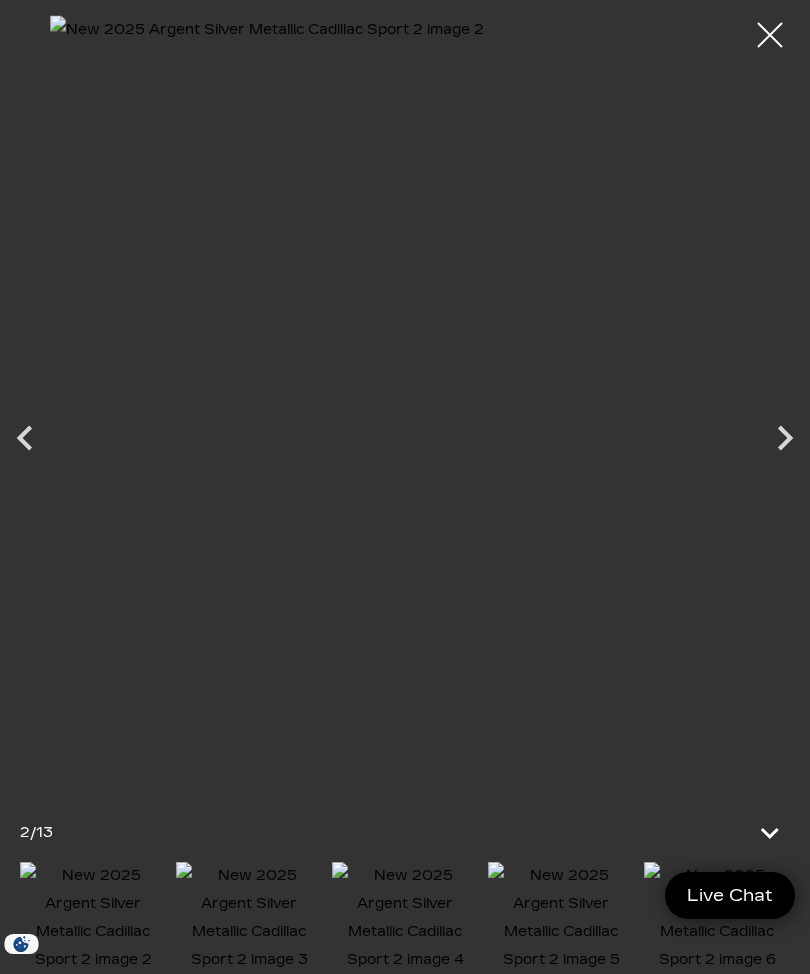 click 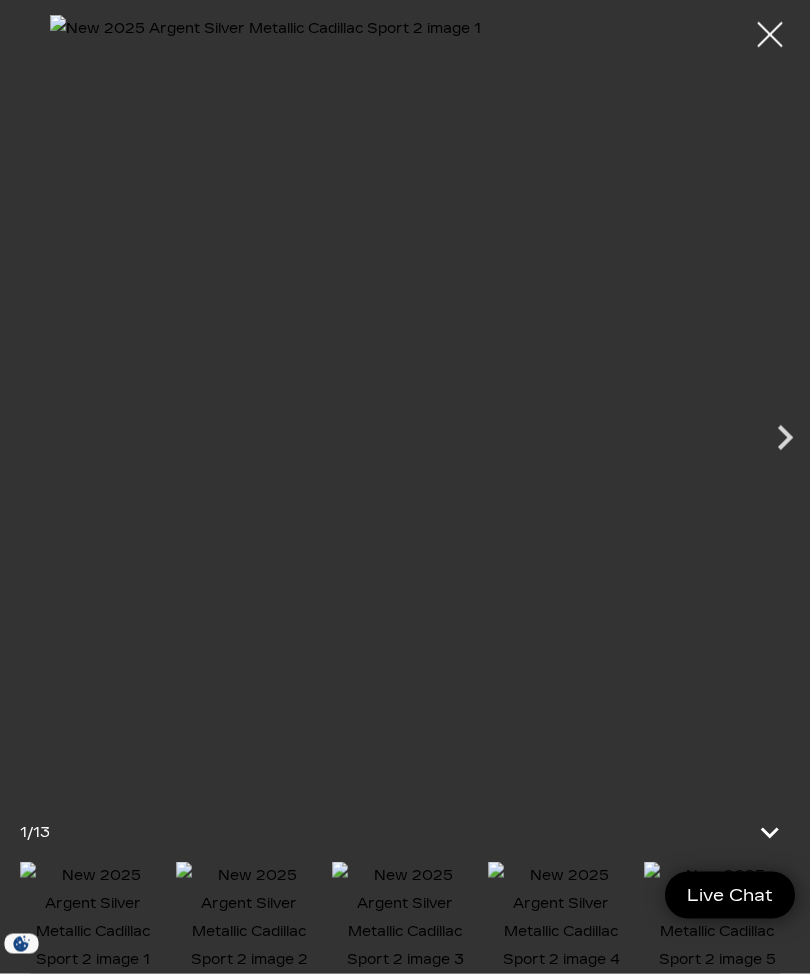 scroll, scrollTop: 2308, scrollLeft: 0, axis: vertical 